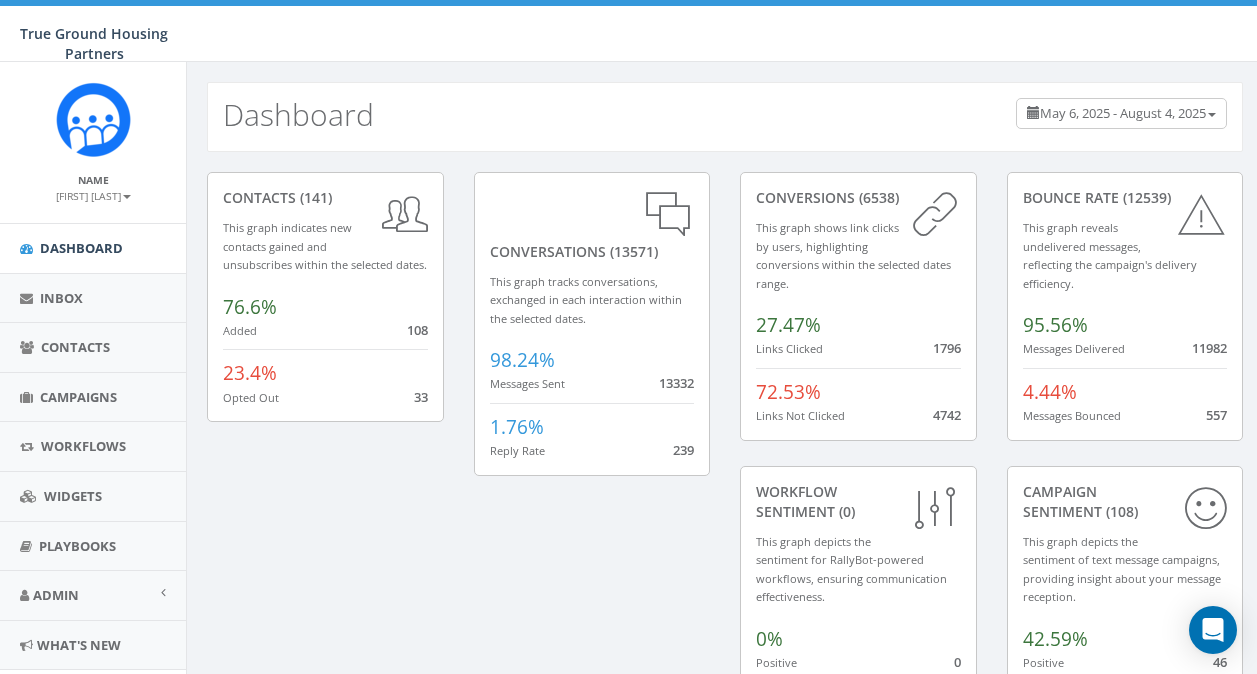 scroll, scrollTop: 0, scrollLeft: 0, axis: both 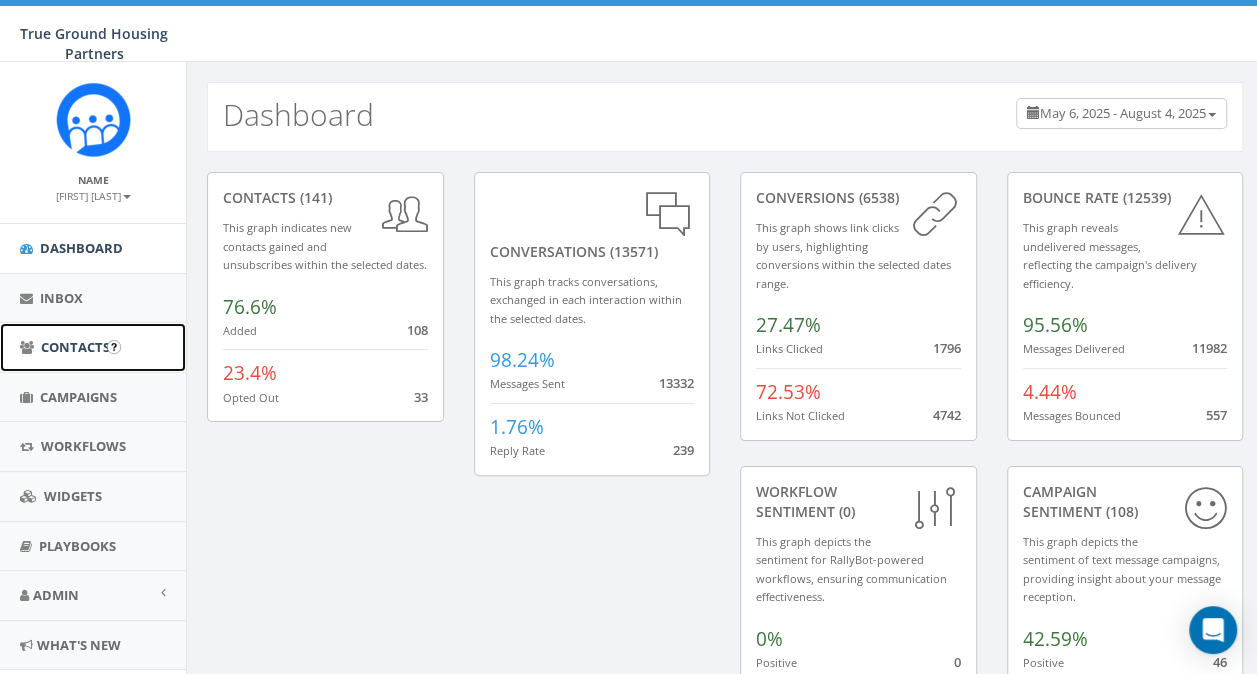click on "Contacts" at bounding box center [75, 347] 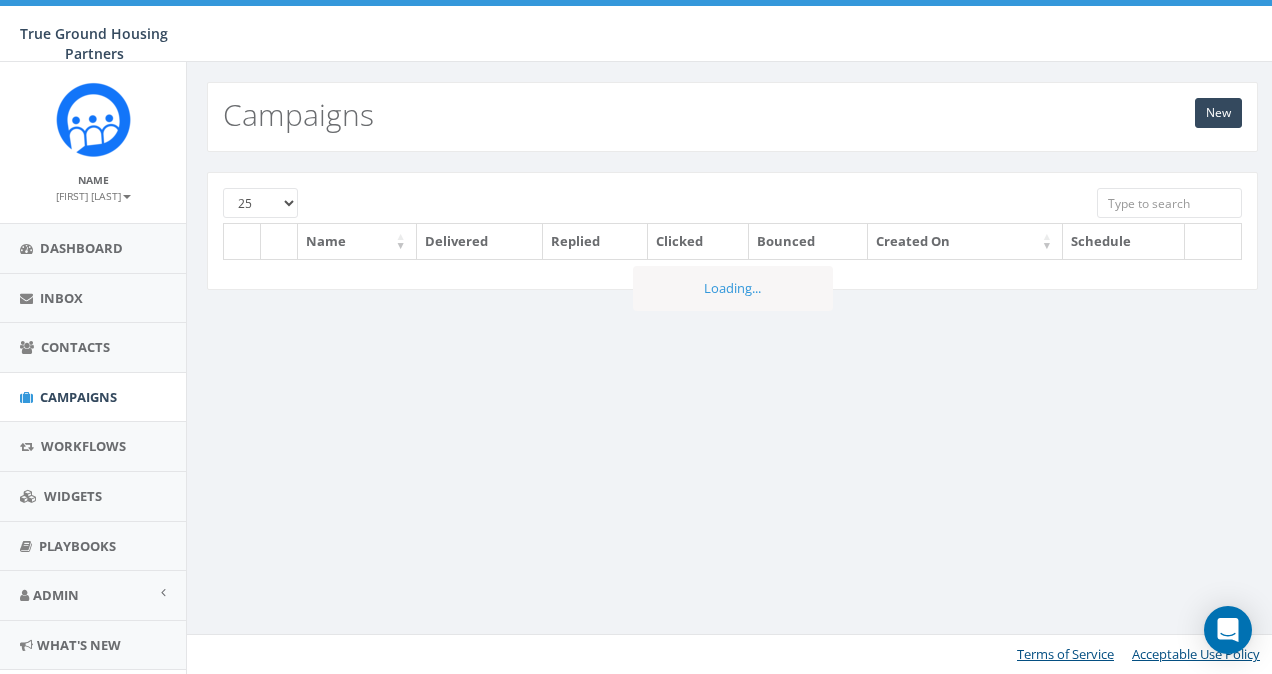 scroll, scrollTop: 0, scrollLeft: 0, axis: both 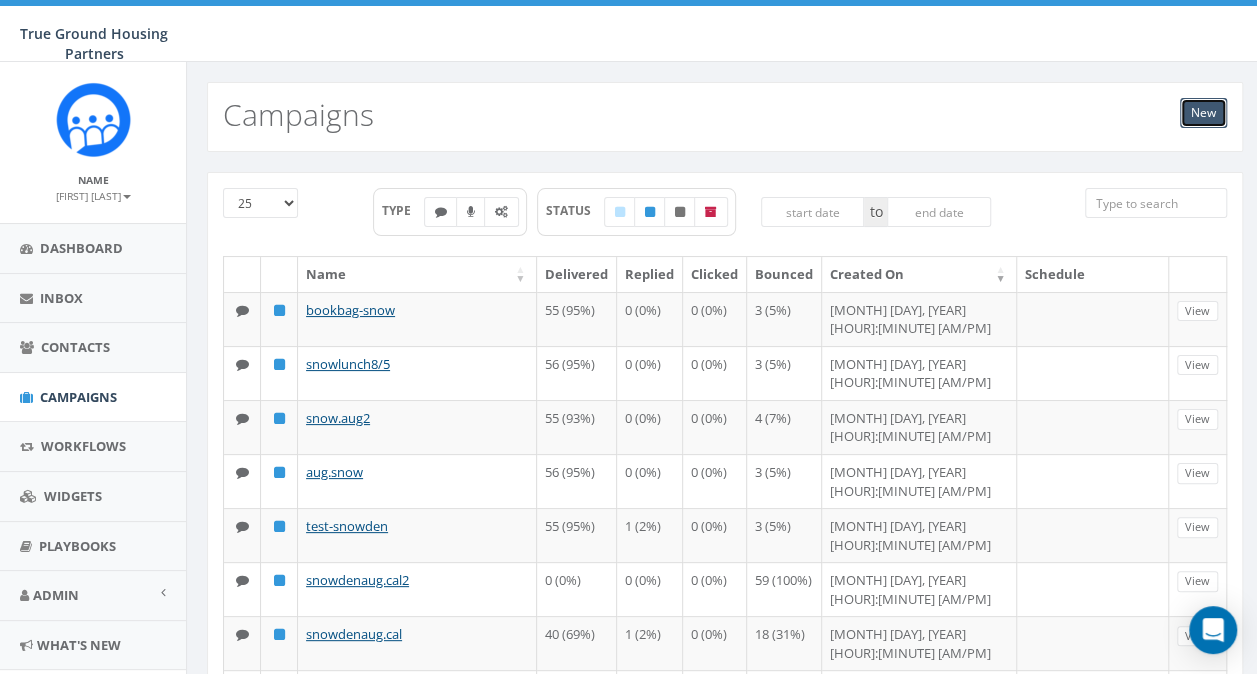 click on "New" at bounding box center [1203, 113] 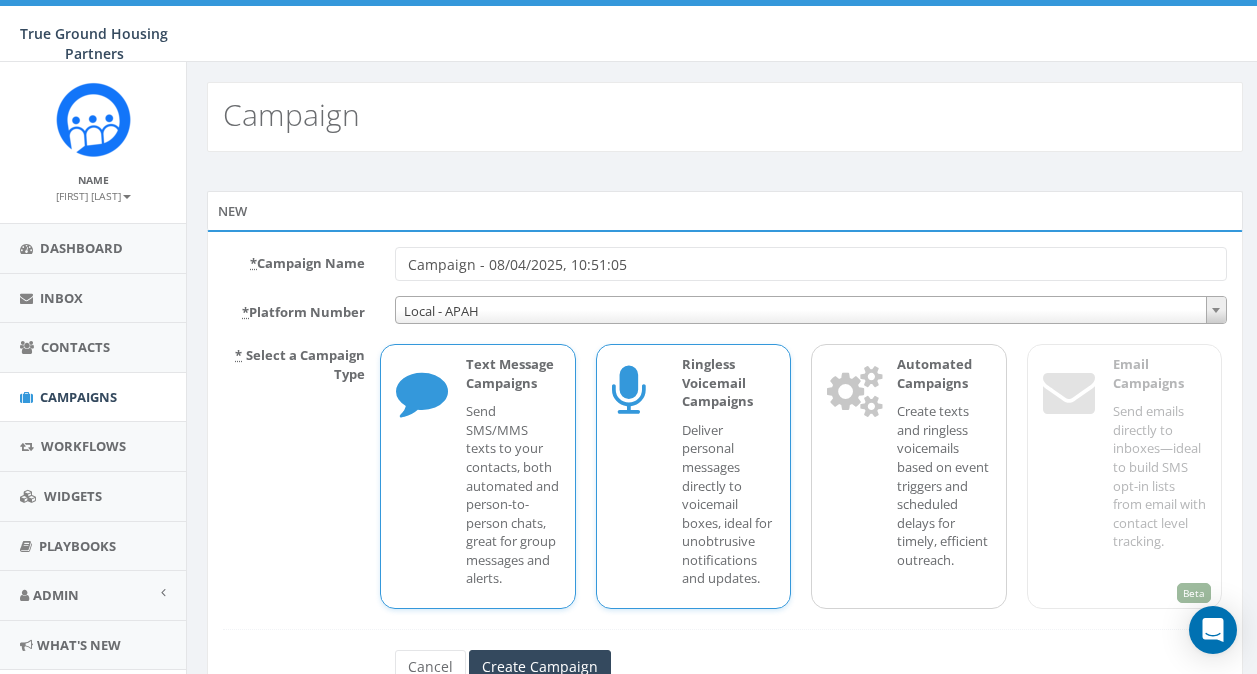 scroll, scrollTop: 0, scrollLeft: 0, axis: both 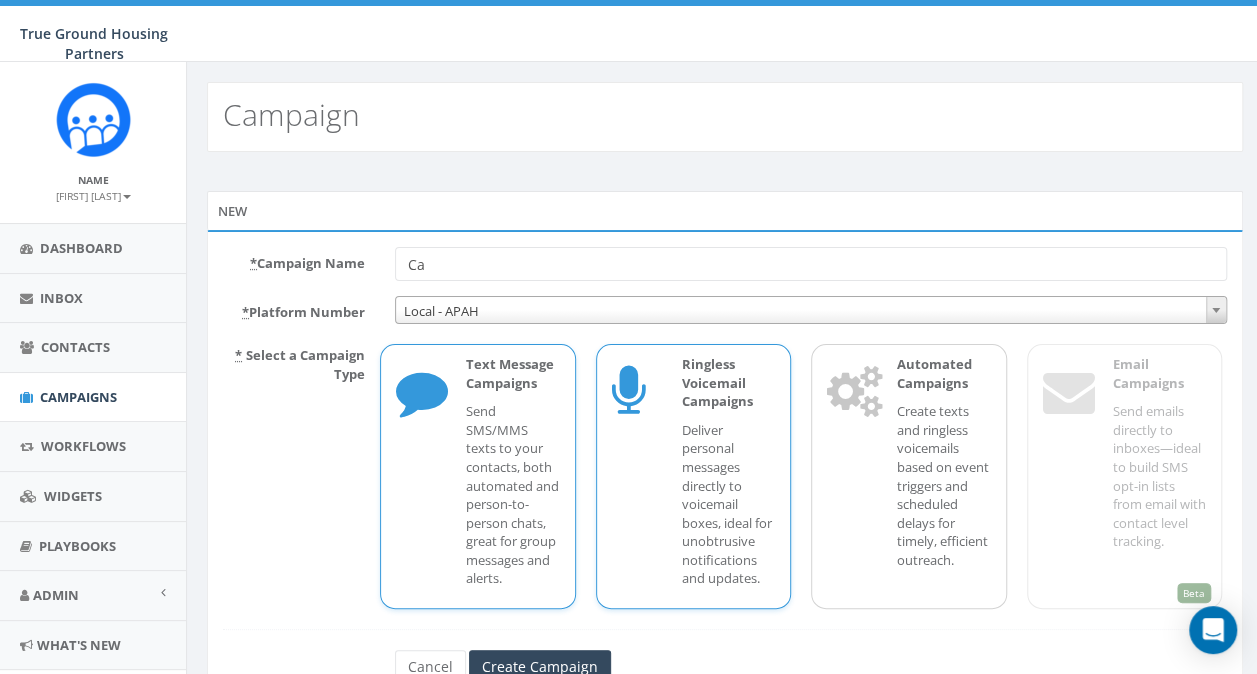 type on "C" 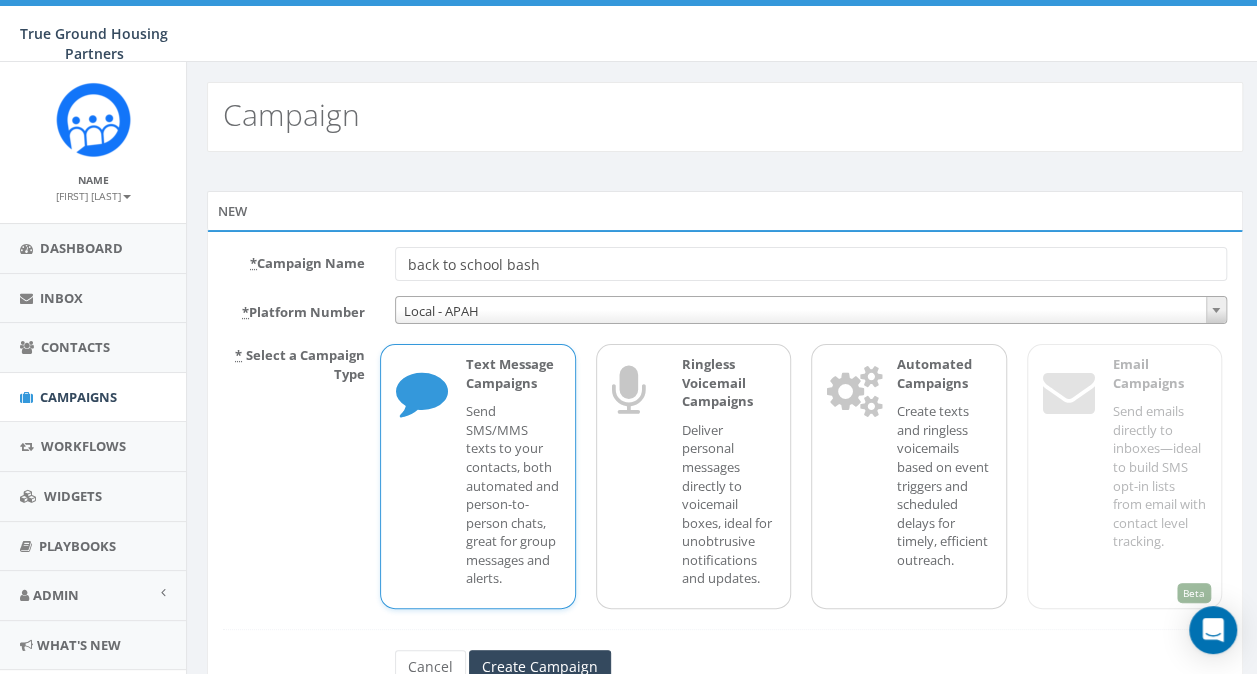 click on "back to school bash" at bounding box center (811, 264) 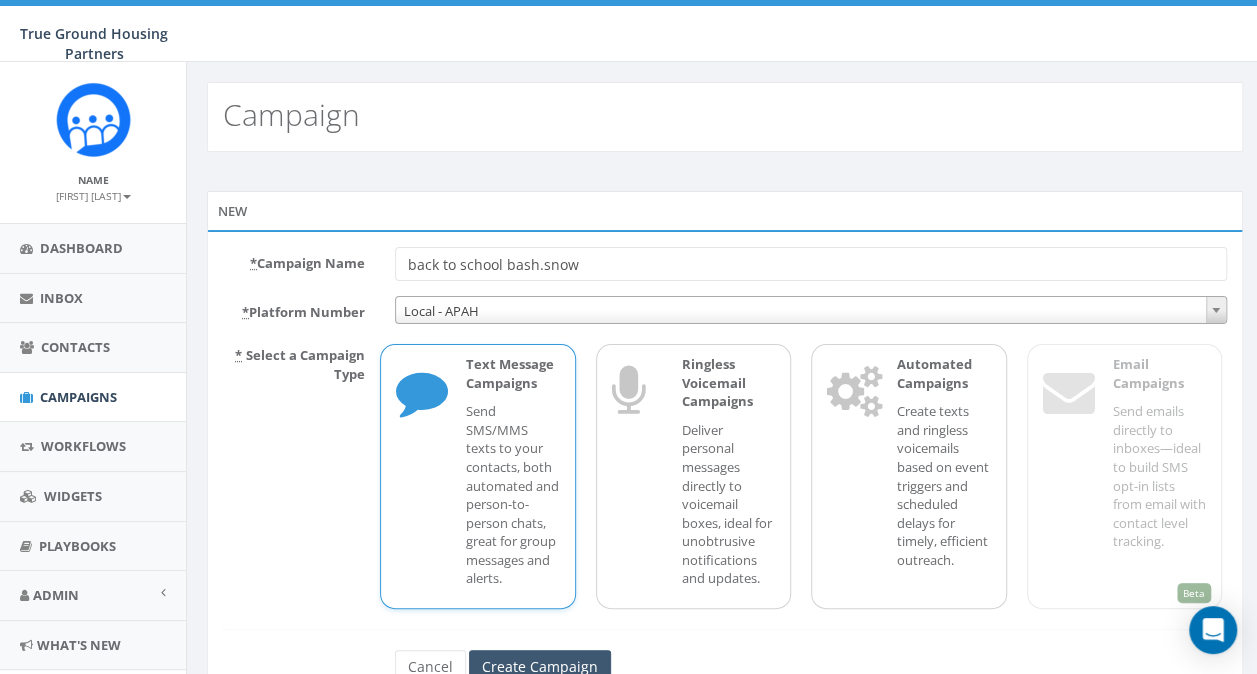 type on "back to school bash.snow" 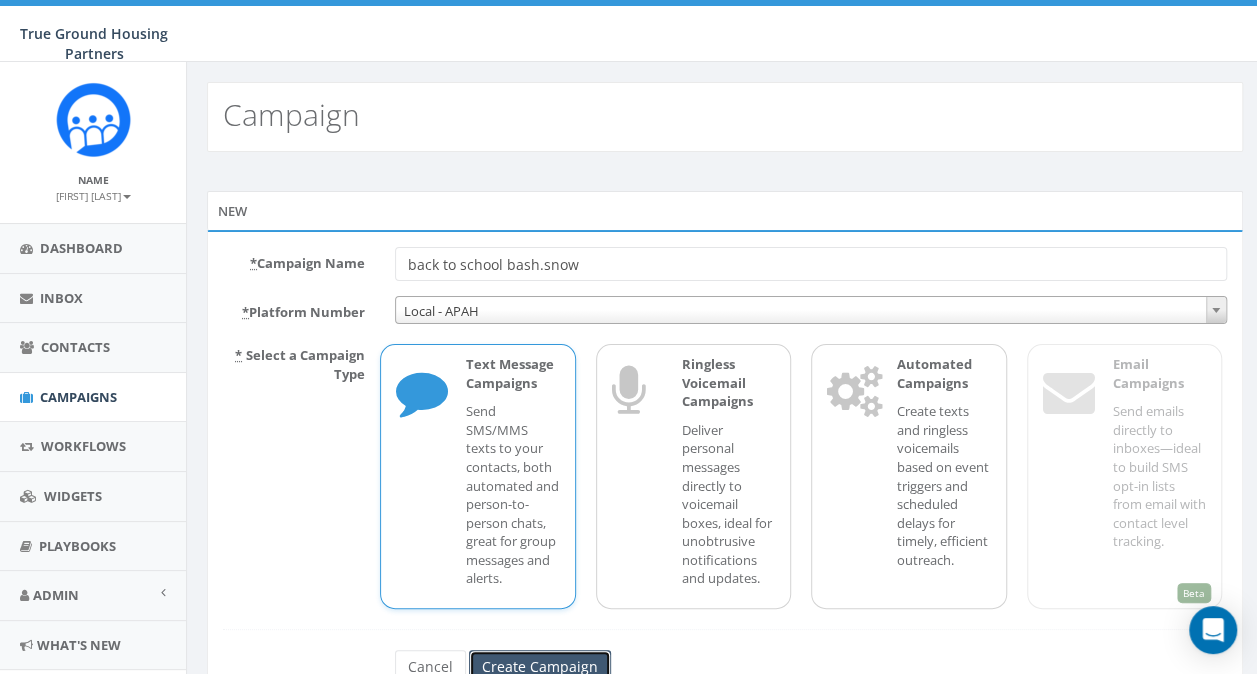 click on "Create Campaign" at bounding box center (540, 667) 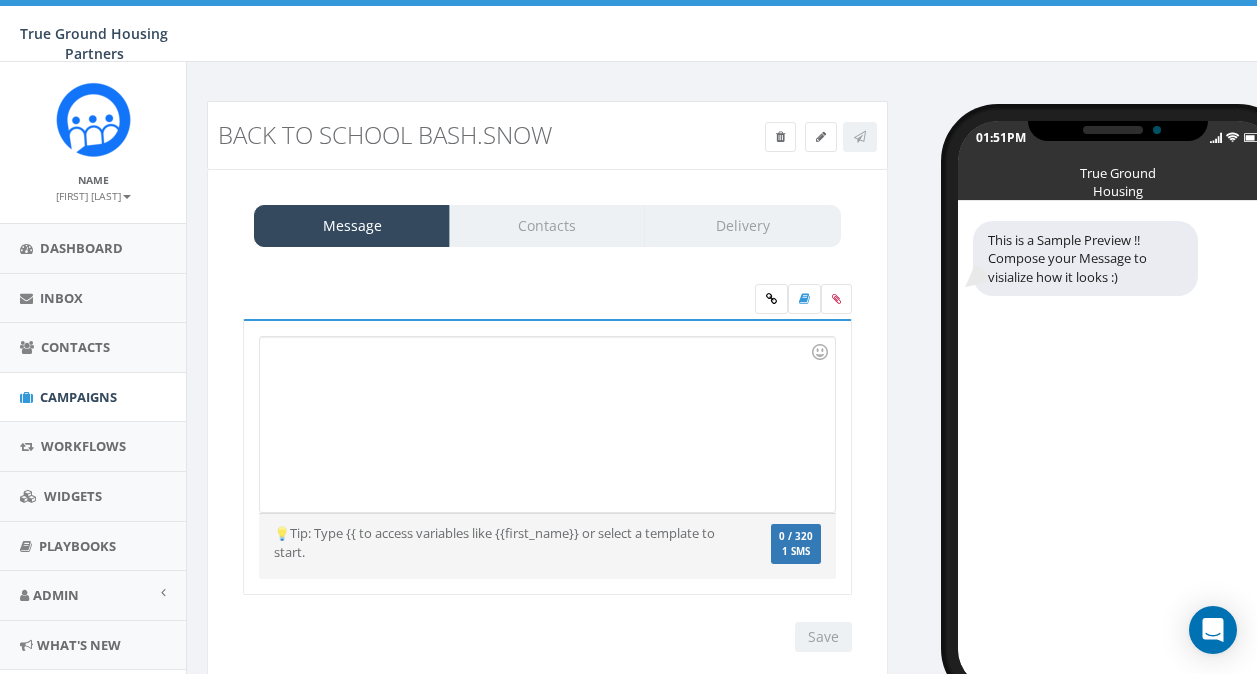 scroll, scrollTop: 0, scrollLeft: 0, axis: both 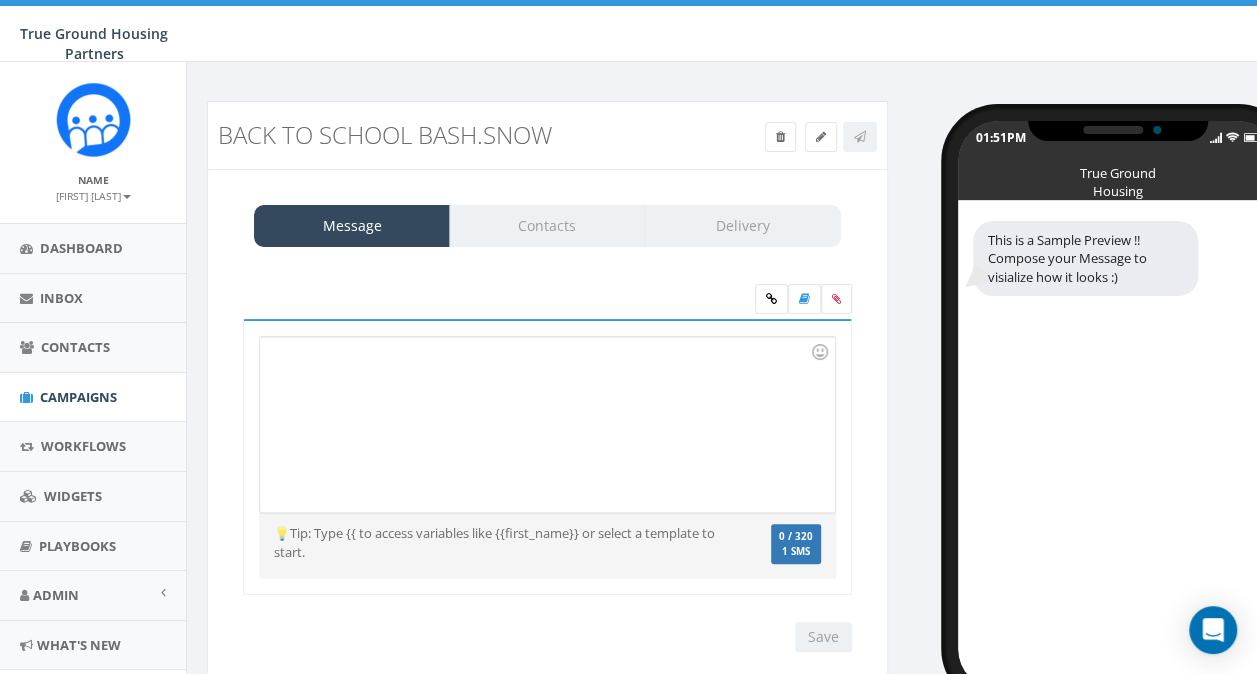 click on "Message Contacts Delivery" at bounding box center [547, 226] 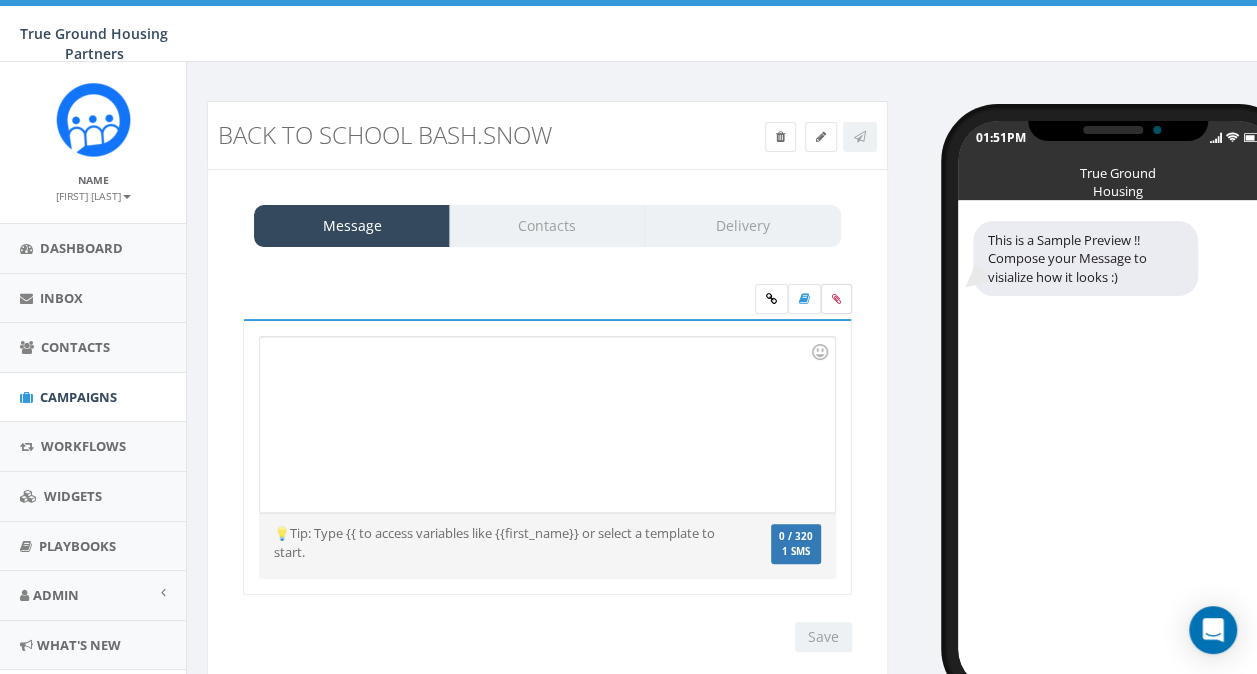 click at bounding box center (836, 299) 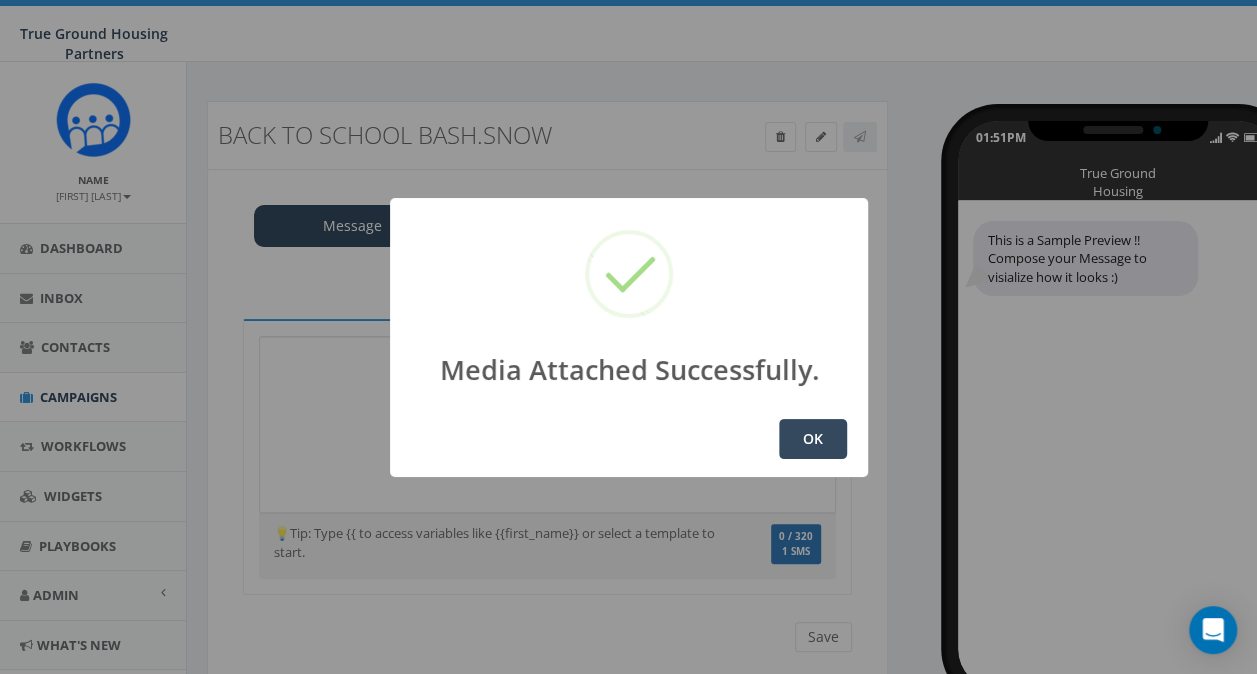 click on "OK" at bounding box center [813, 439] 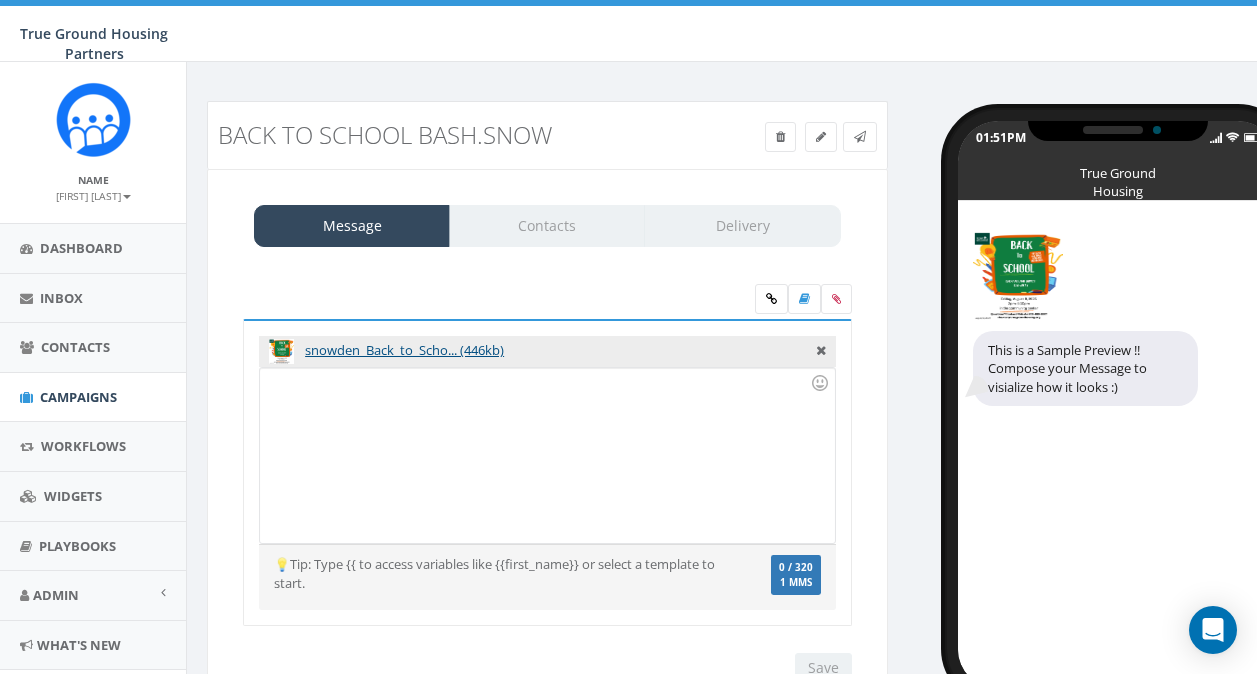 scroll, scrollTop: 0, scrollLeft: 0, axis: both 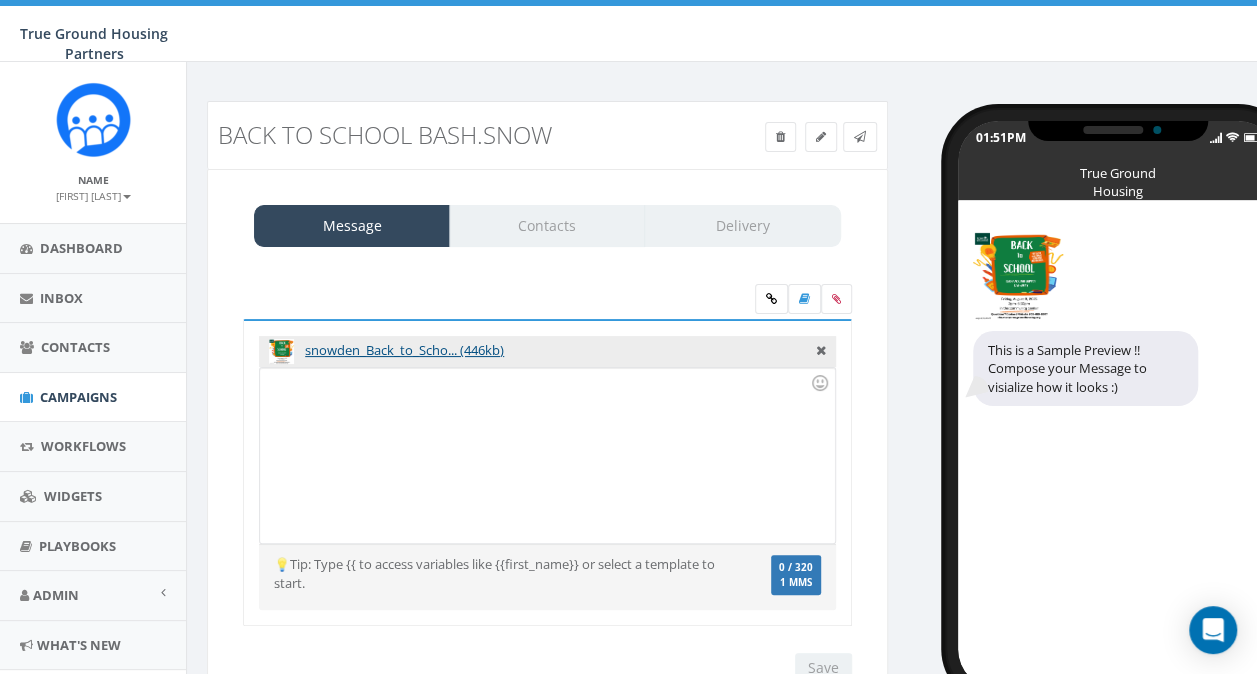 click at bounding box center [547, 455] 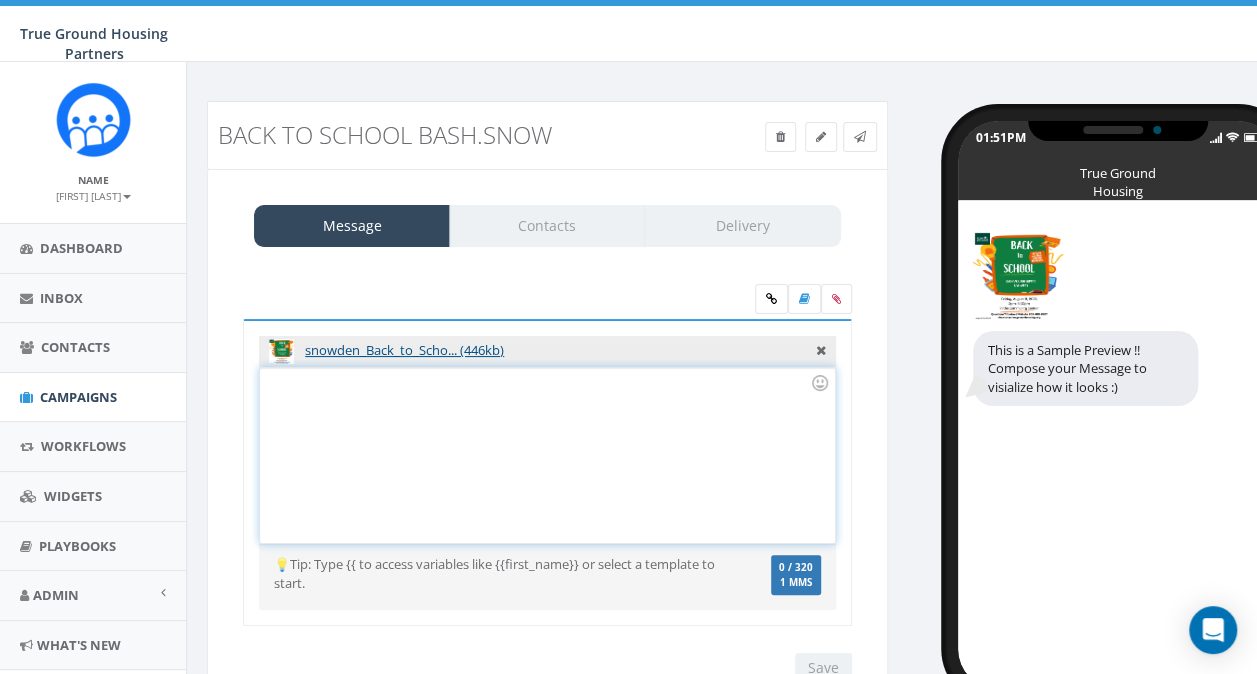 type 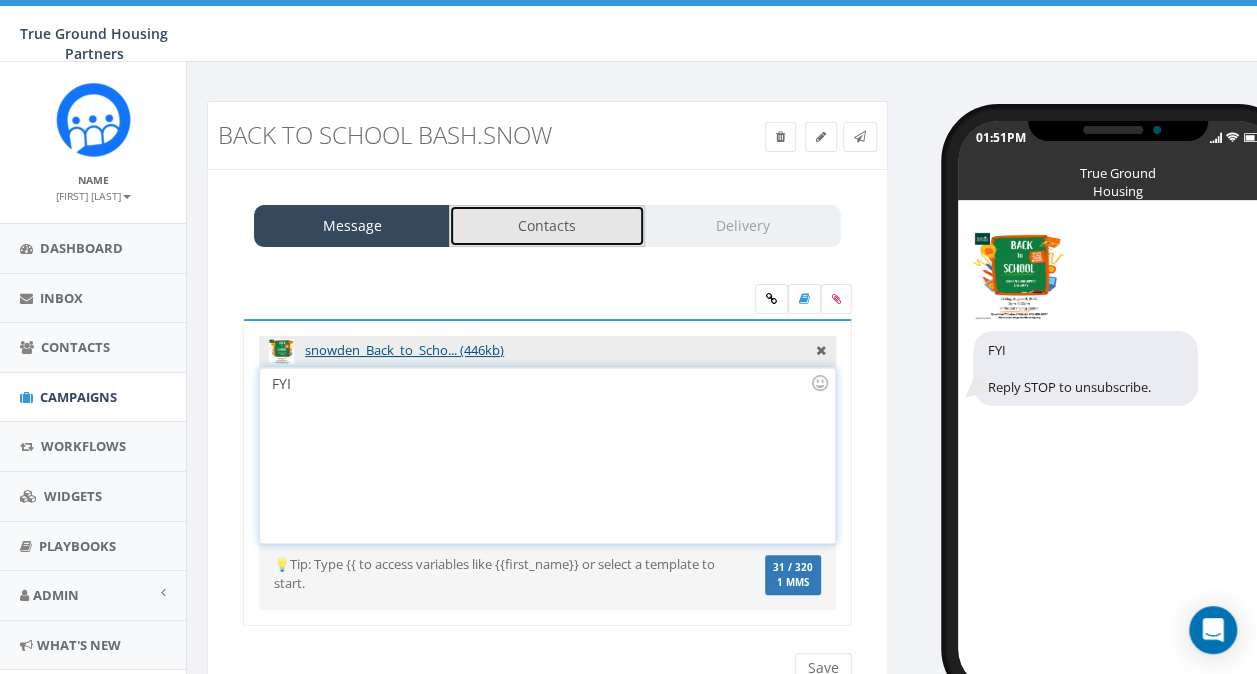 click on "Contacts" at bounding box center (547, 226) 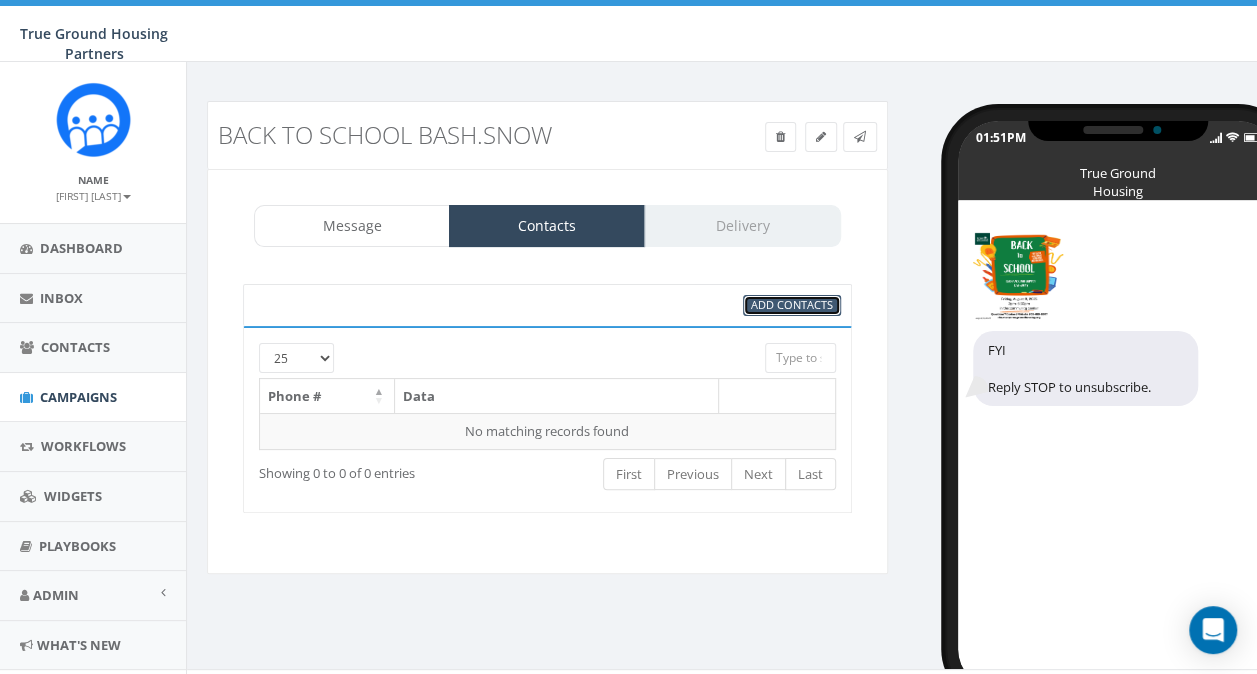 click on "Add Contacts" at bounding box center (792, 304) 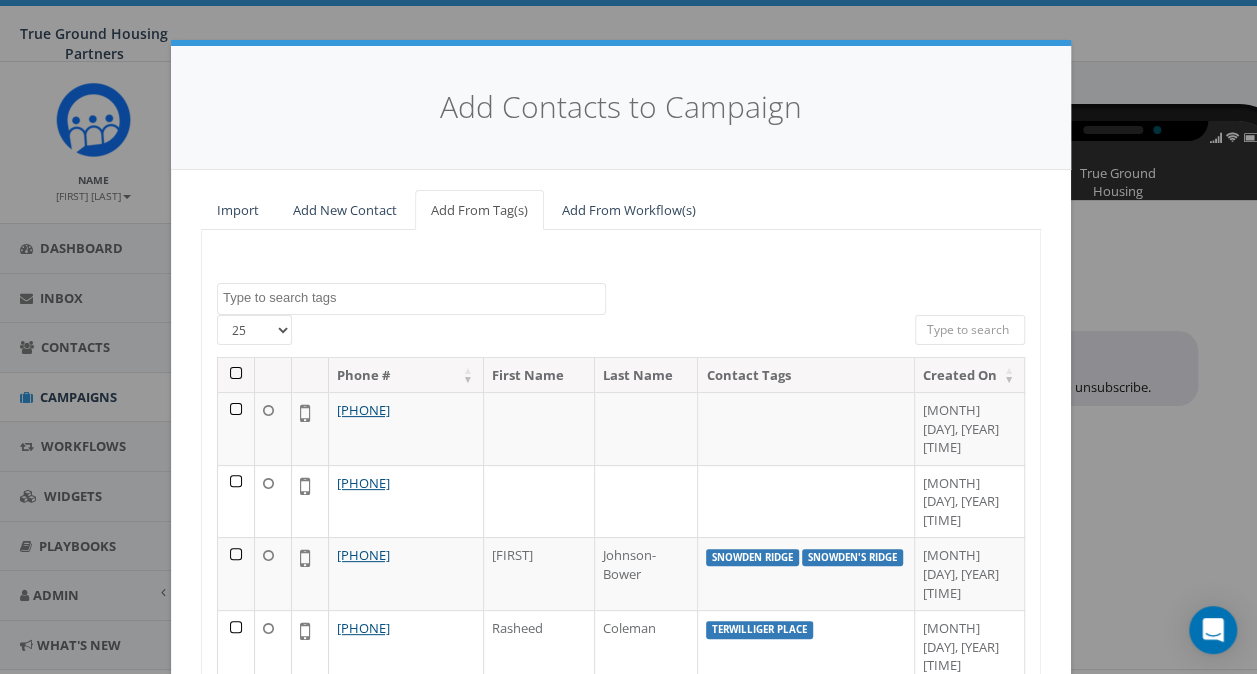 click at bounding box center [414, 298] 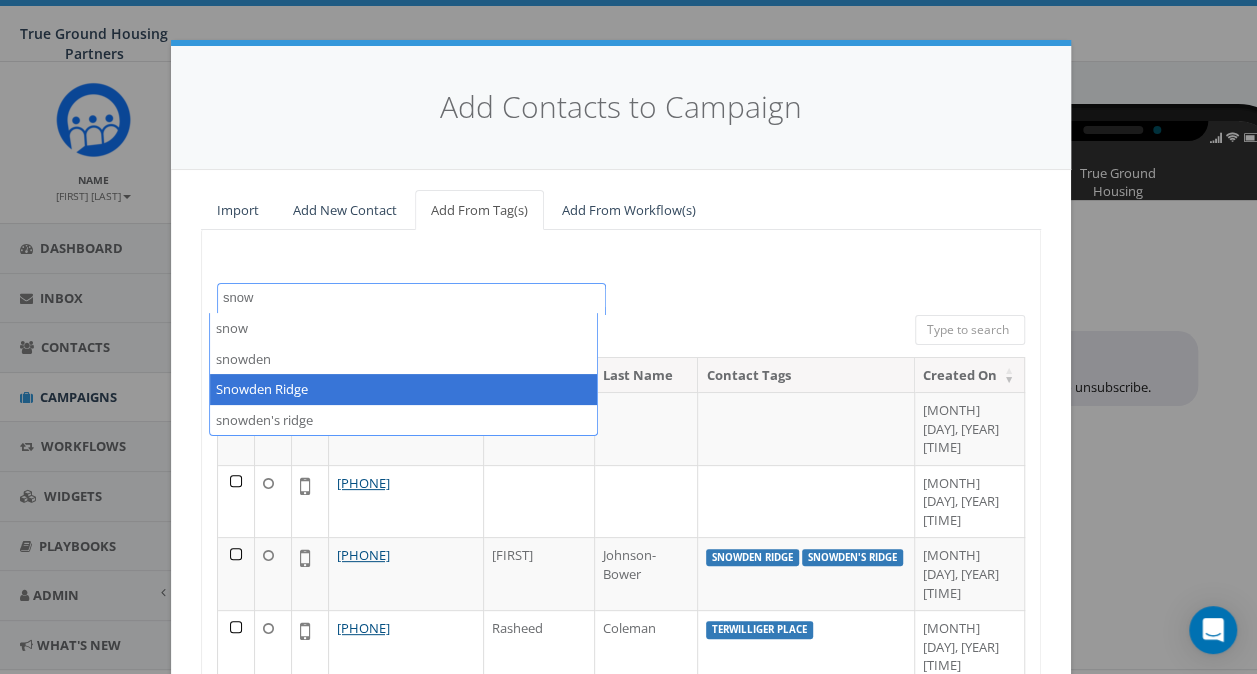 type on "snow" 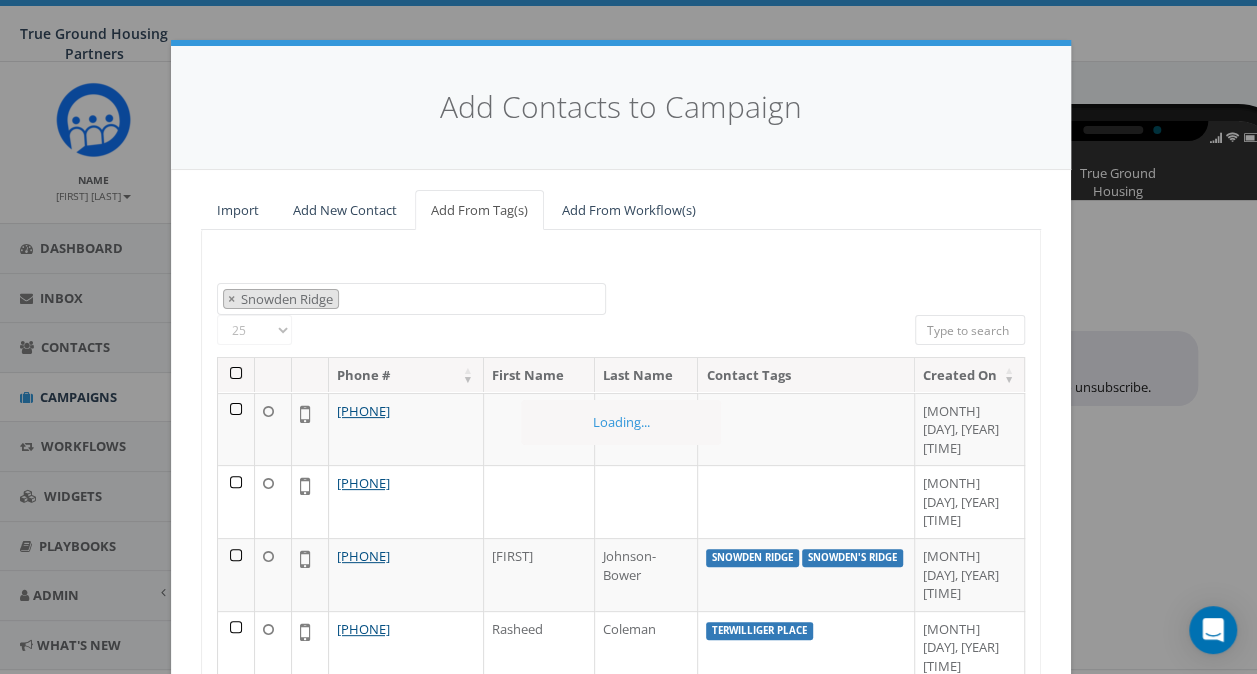 scroll, scrollTop: 748, scrollLeft: 0, axis: vertical 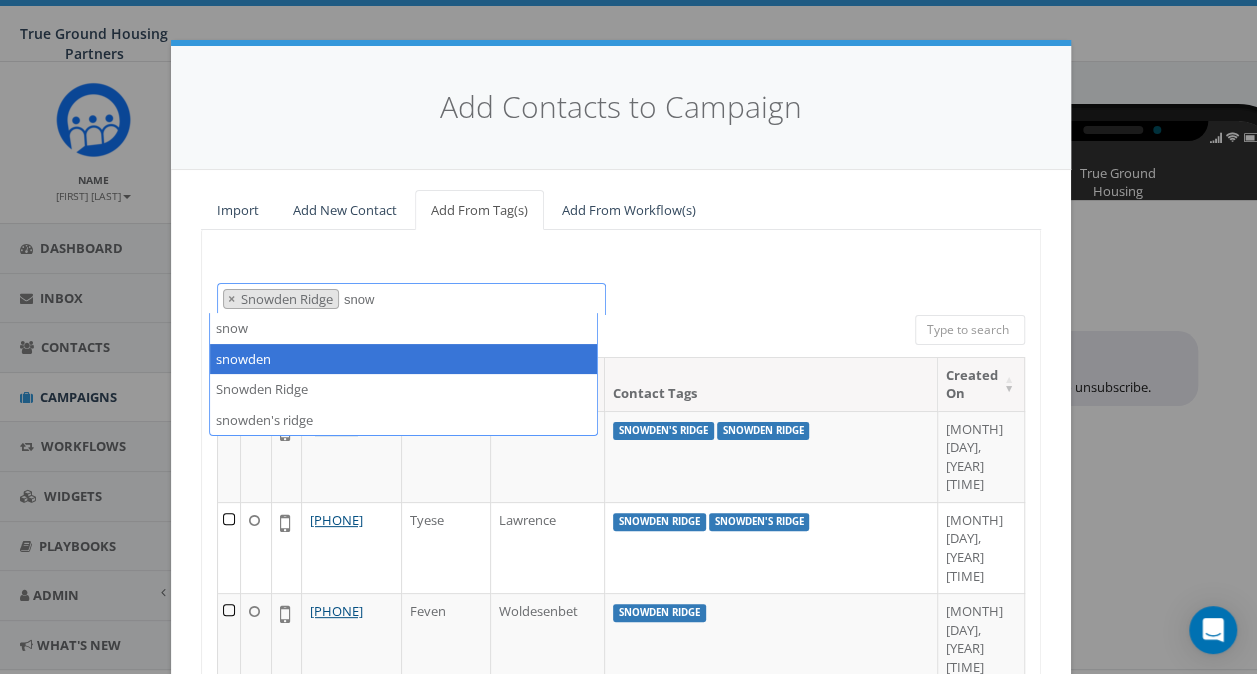 type on "snow" 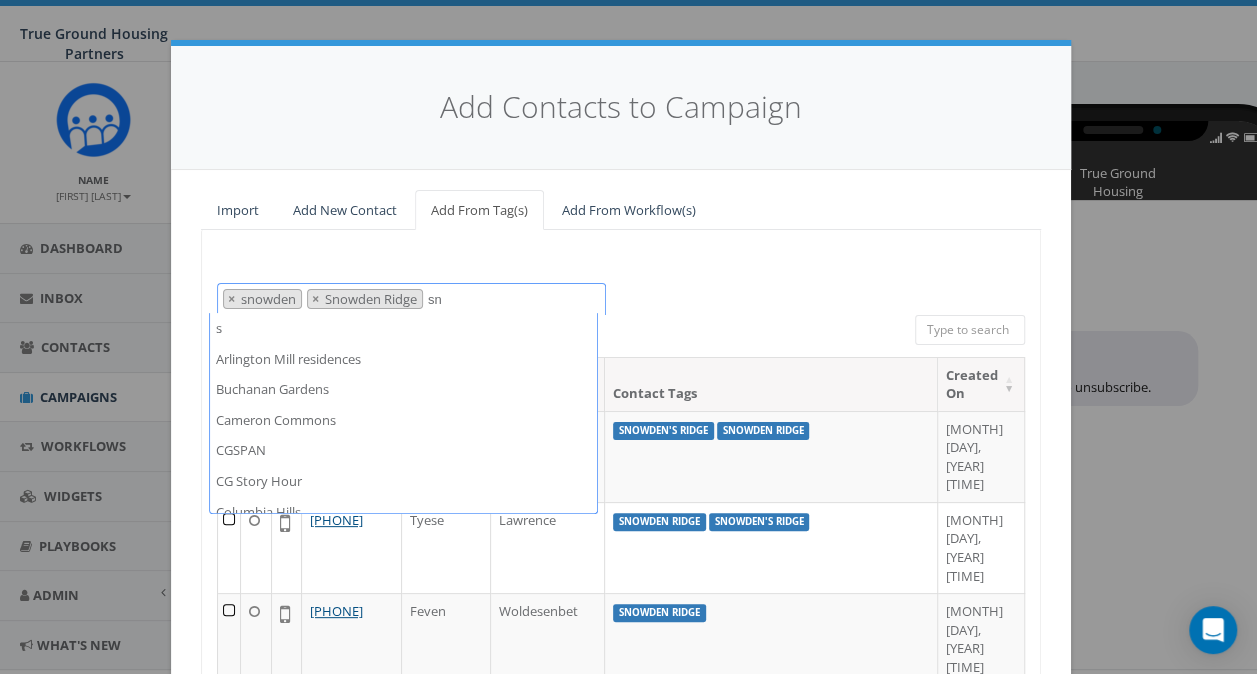 scroll, scrollTop: 0, scrollLeft: 0, axis: both 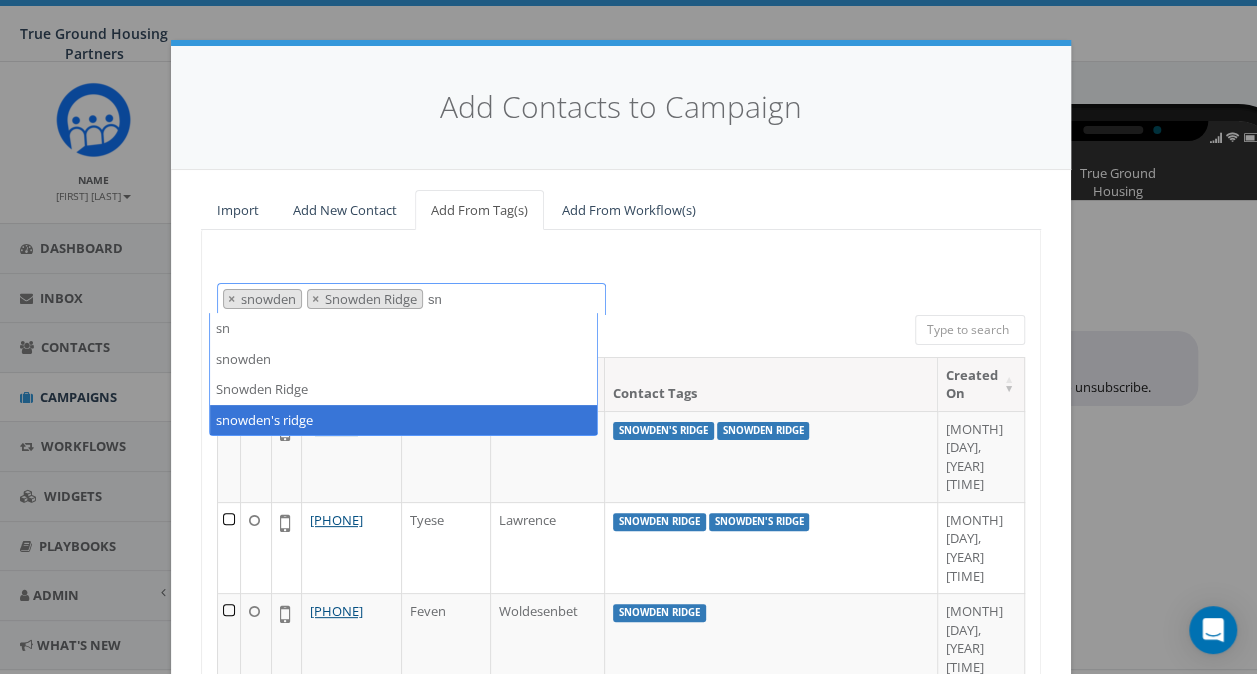 type on "sn" 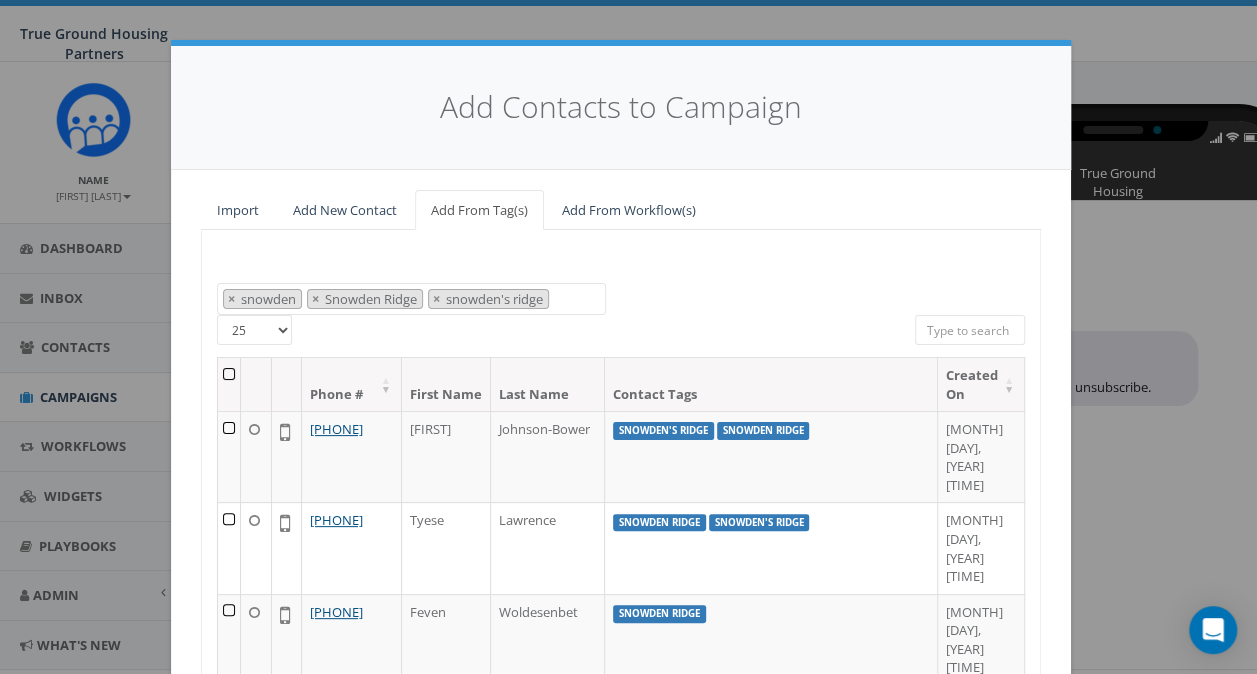 click on "25 50 100" at bounding box center [254, 330] 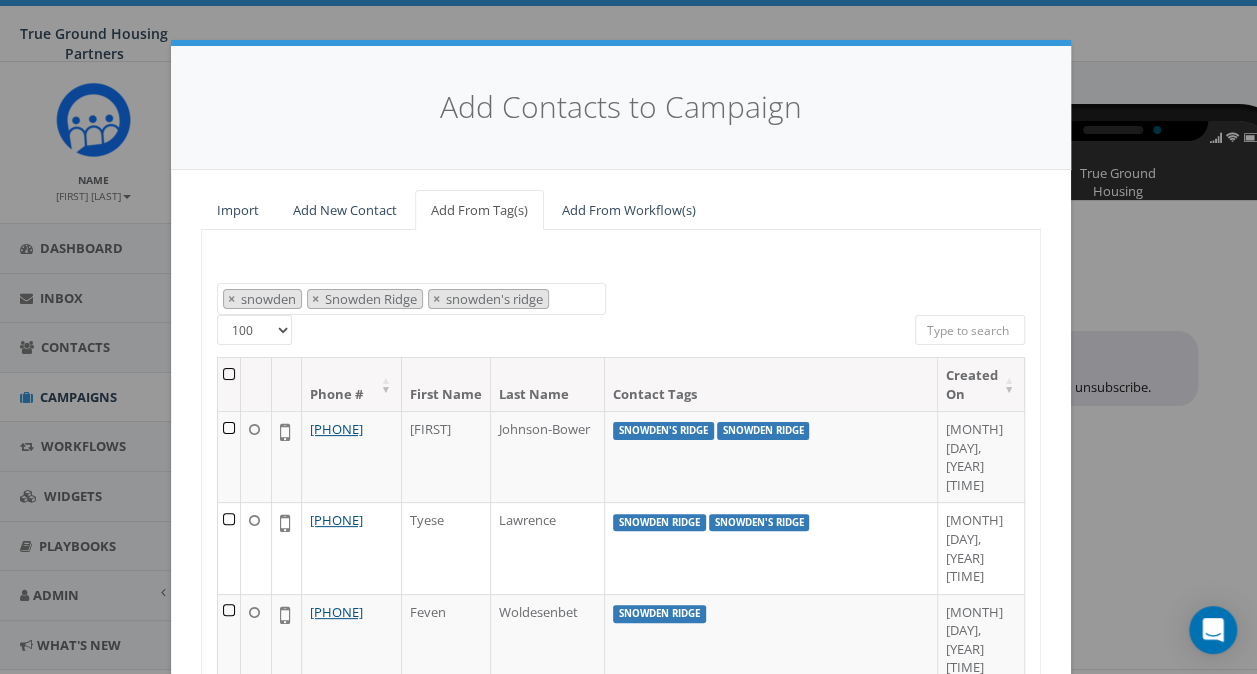 click on "25 50 100" at bounding box center (254, 330) 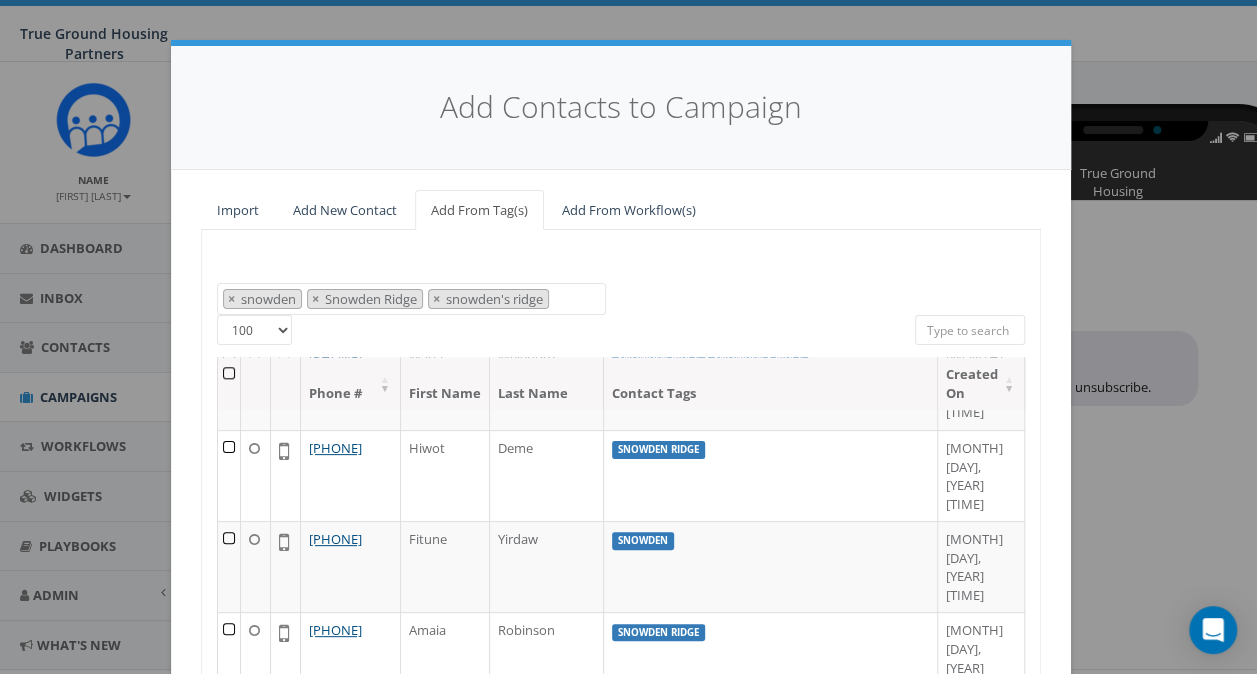 scroll, scrollTop: 1074, scrollLeft: 0, axis: vertical 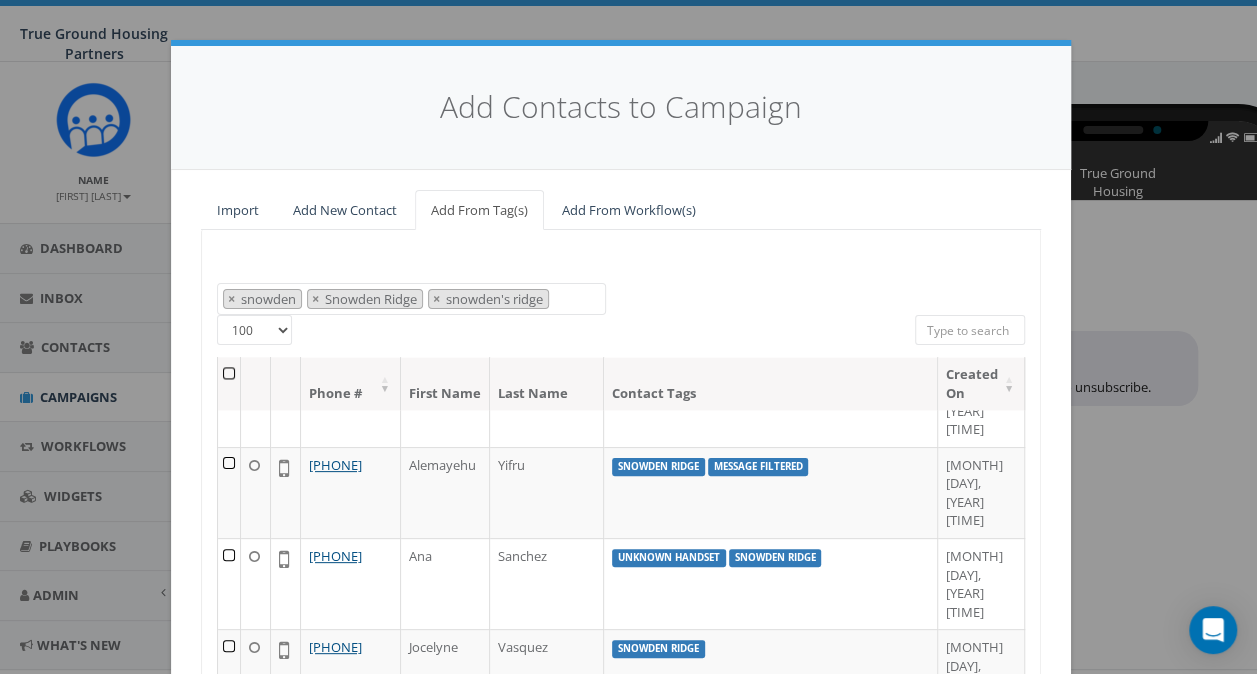 click at bounding box center (229, 383) 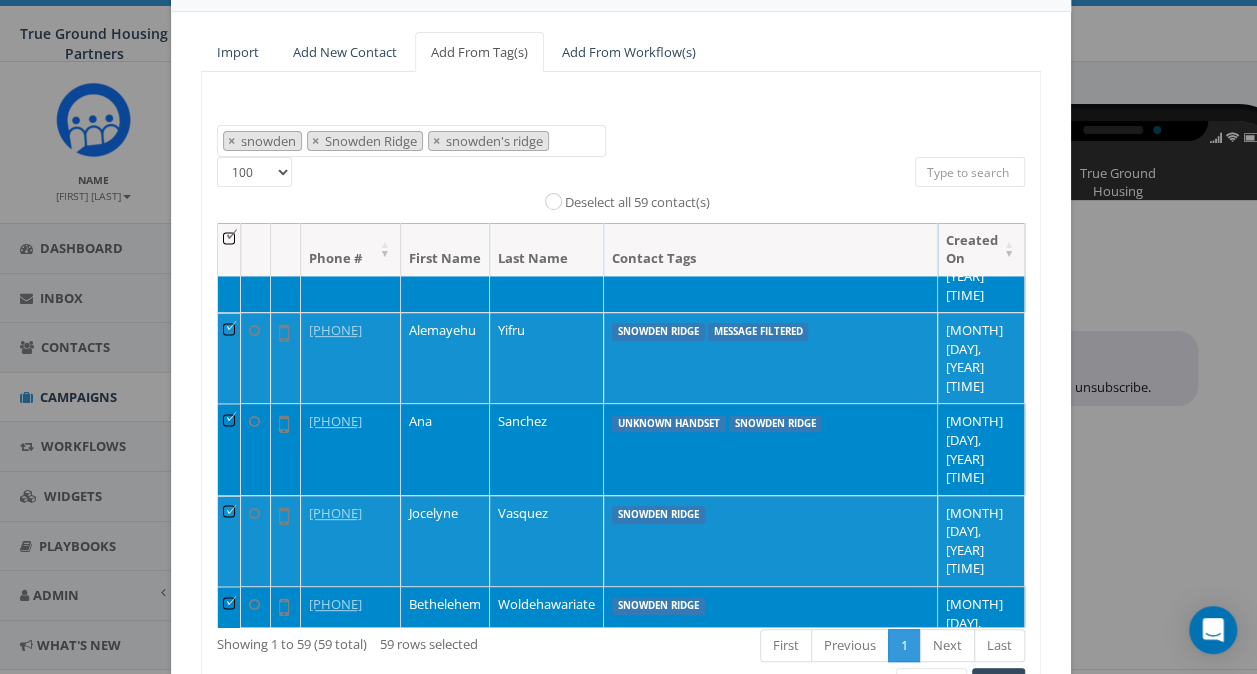 scroll, scrollTop: 273, scrollLeft: 0, axis: vertical 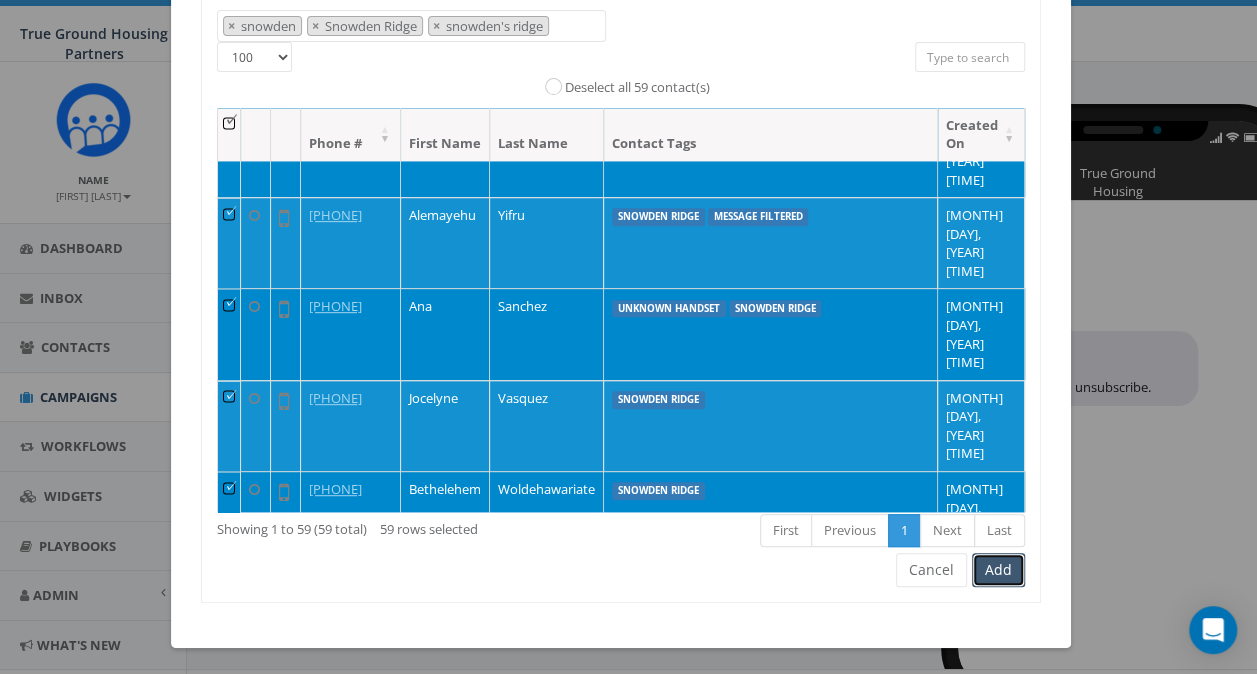 click on "Add" at bounding box center [998, 570] 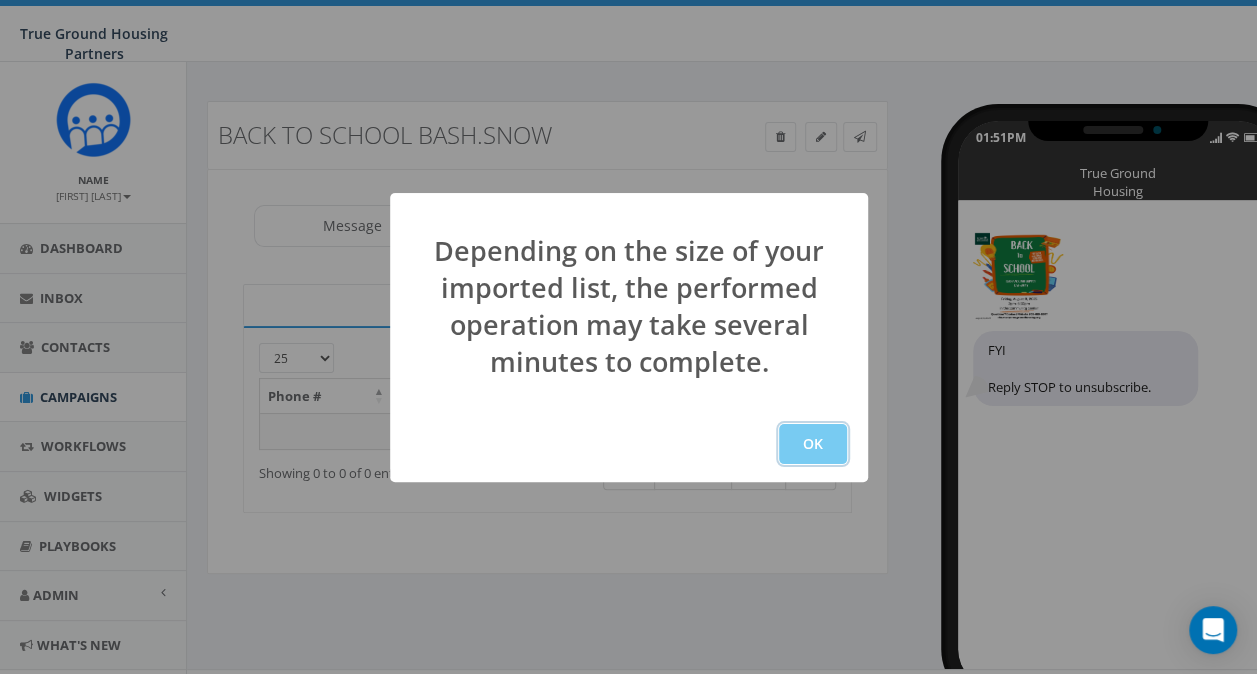 click on "OK" at bounding box center [813, 444] 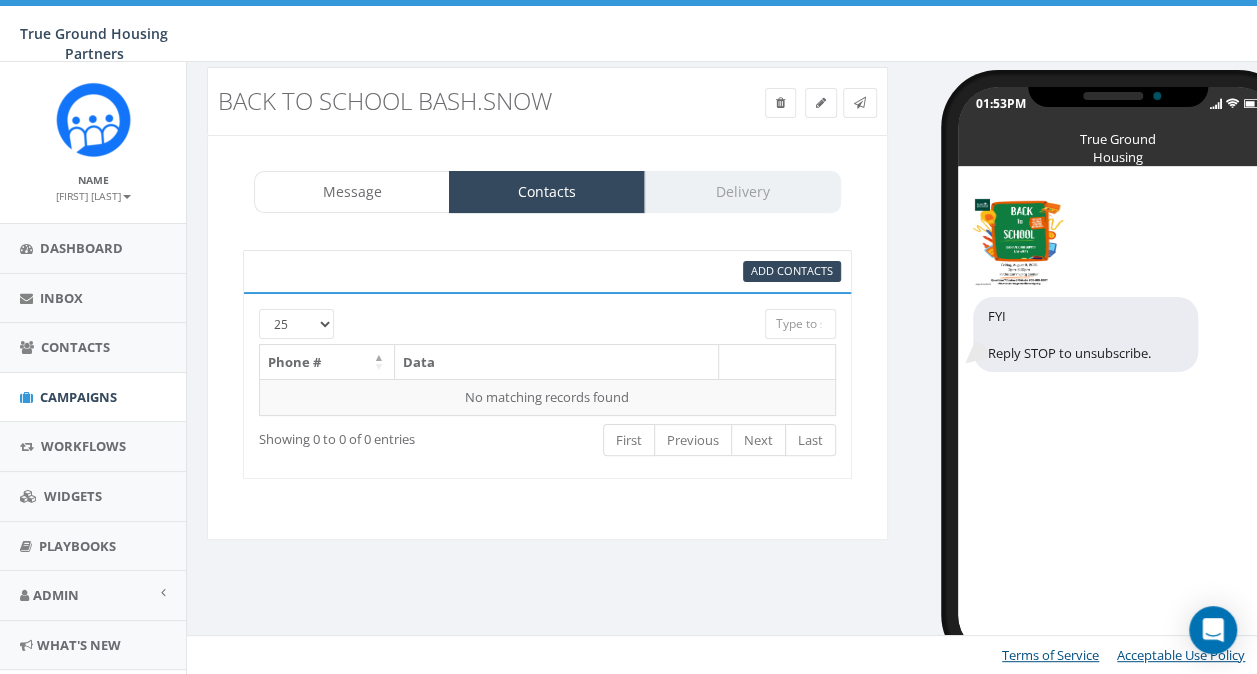 scroll, scrollTop: 34, scrollLeft: 0, axis: vertical 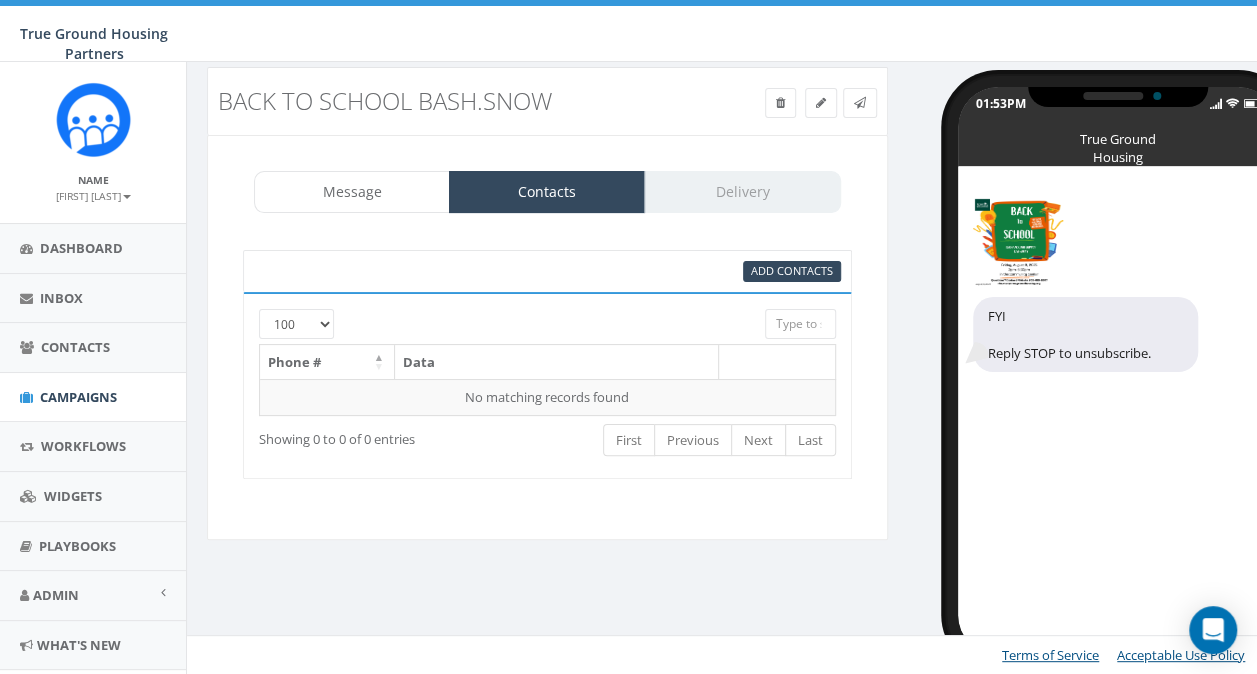 click on "25 50 100" at bounding box center [296, 324] 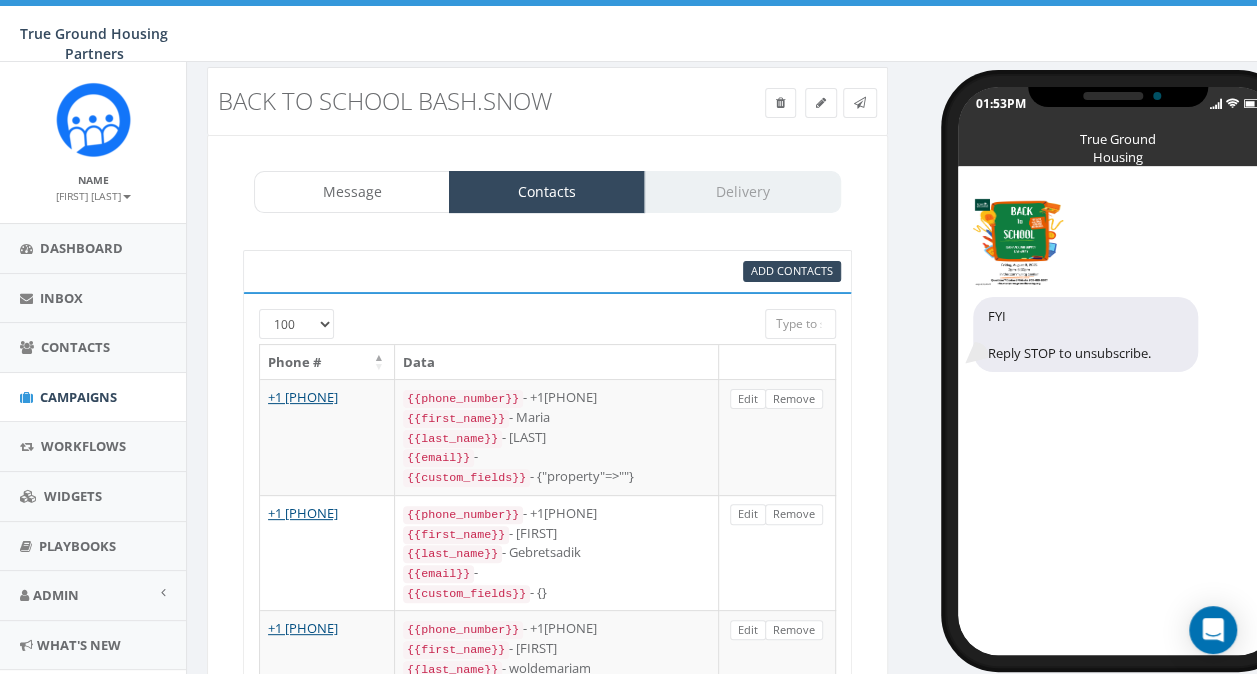 click on "Message Contacts Delivery snowden_Back_to_Scho... (446kb) FYI
Reply STOP to unsubscribe. FYI Recent Smileys & People Animals & Nature Food & Drink Activity Travel & Places Objects Symbols Flags Diversity Diversity Diversity Diversity Diversity 💡Tip: Type {{ to access variables like {{first_name}} or select a template to start. We recommend adding an image to MMS messages. An invisible pixel may be attached to improve delivery. 31 / 320 1 MMS You cannot attach more than one file !! Please remove the old file and continue to add This message will be sent as MMS. Save   Next 95%     Add Contacts 25 50 100 Phone # Data +1 202-263-9645 {{phone_number}}  - +12022639645 {{first_name}}  - Maria {{last_name}}  - Melendez {{email}}  -  {{custom_fields}}  - {"property"=>""} Edit Remove +1 202-271-0704 {{phone_number}}  - +12022710704 {{first_name}}  - Hanna {{last_name}}  - Gebretsadik {{email}}  -  {{custom_fields}}  - {} Edit Remove +1 202-290-5804 {{phone_number}}  - +12022905804 {{first_name}}  - haymanot  -  1" at bounding box center (547, 3729) 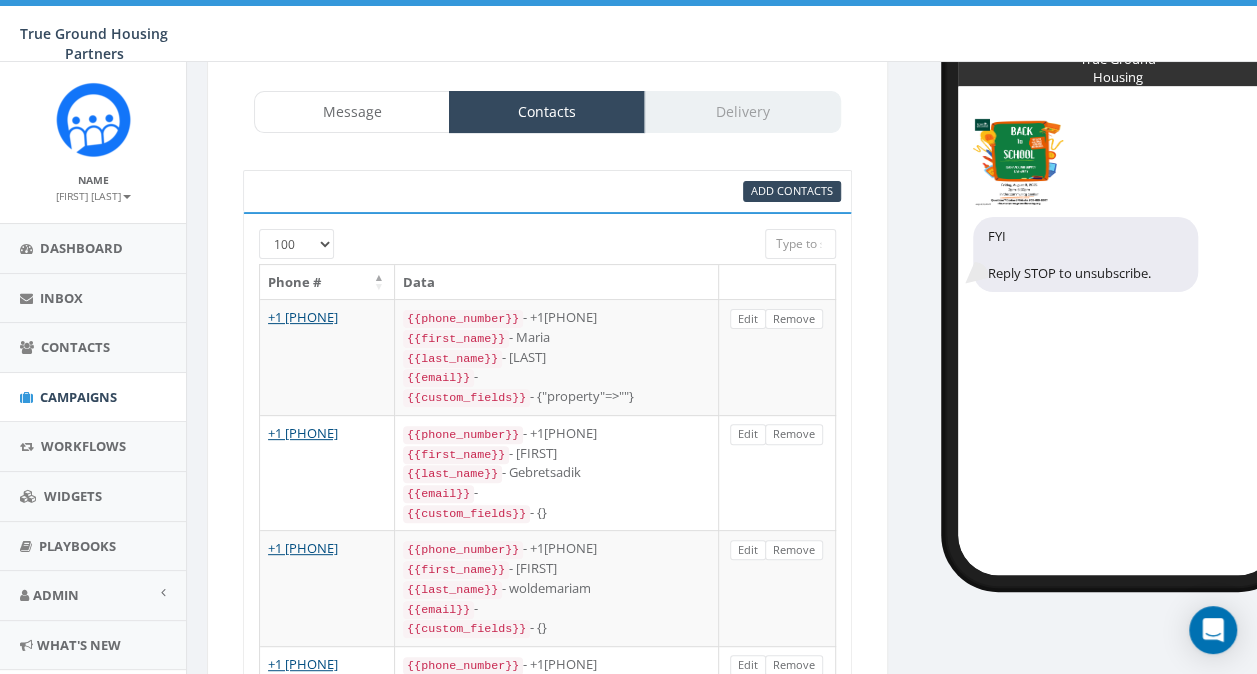 click on "95%     Add Contacts 25 50 100 Phone # Data +1 202-263-9645 {{phone_number}}  - +12022639645 {{first_name}}  - Maria {{last_name}}  - Melendez {{email}}  -  {{custom_fields}}  - {"property"=>""} Edit Remove +1 202-271-0704 {{phone_number}}  - +12022710704 {{first_name}}  - Hanna {{last_name}}  - Gebretsadik {{email}}  -  {{custom_fields}}  - {} Edit Remove +1 202-290-5804 {{phone_number}}  - +12022905804 {{first_name}}  - haymanot {{last_name}}  - woldemariam {{email}}  -  {{custom_fields}}  - {} Edit Remove +1 202-352-4502 {{phone_number}}  - +12023524502 {{first_name}}  - Tsion {{last_name}}  - Libassie {{email}}  -  {{custom_fields}}  - {} Edit Remove +1 202-361-3289 {{phone_number}}  - +12023613289 {{first_name}}  - Tadesse {{last_name}}  - Nisrane {{email}}  -  {{custom_fields}}  - {} Edit Remove +1 202-361-3708 {{phone_number}}  - +12023613708 {{first_name}}  - Hiwot {{last_name}}  - Deme {{email}}  -  {{custom_fields}}  - {} Edit Remove +1 202-375-0670 {{phone_number}}  - +12023750670 {{first_name}} 1" at bounding box center [547, 3676] 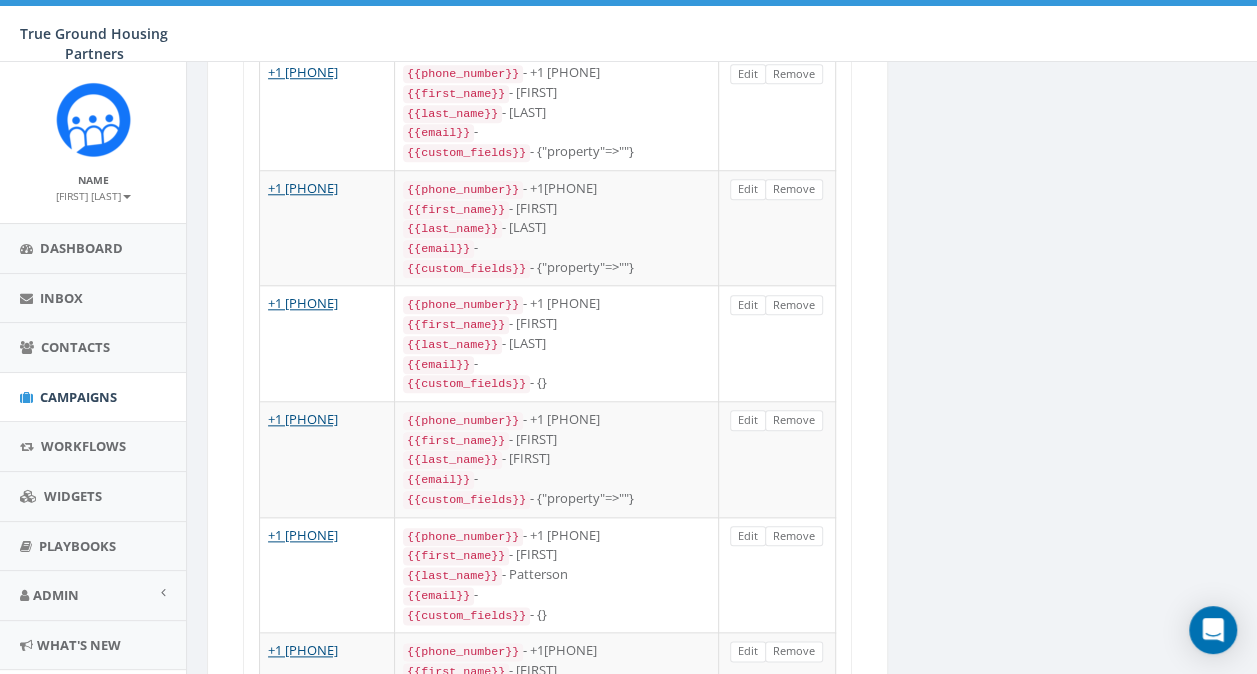 scroll, scrollTop: 4714, scrollLeft: 0, axis: vertical 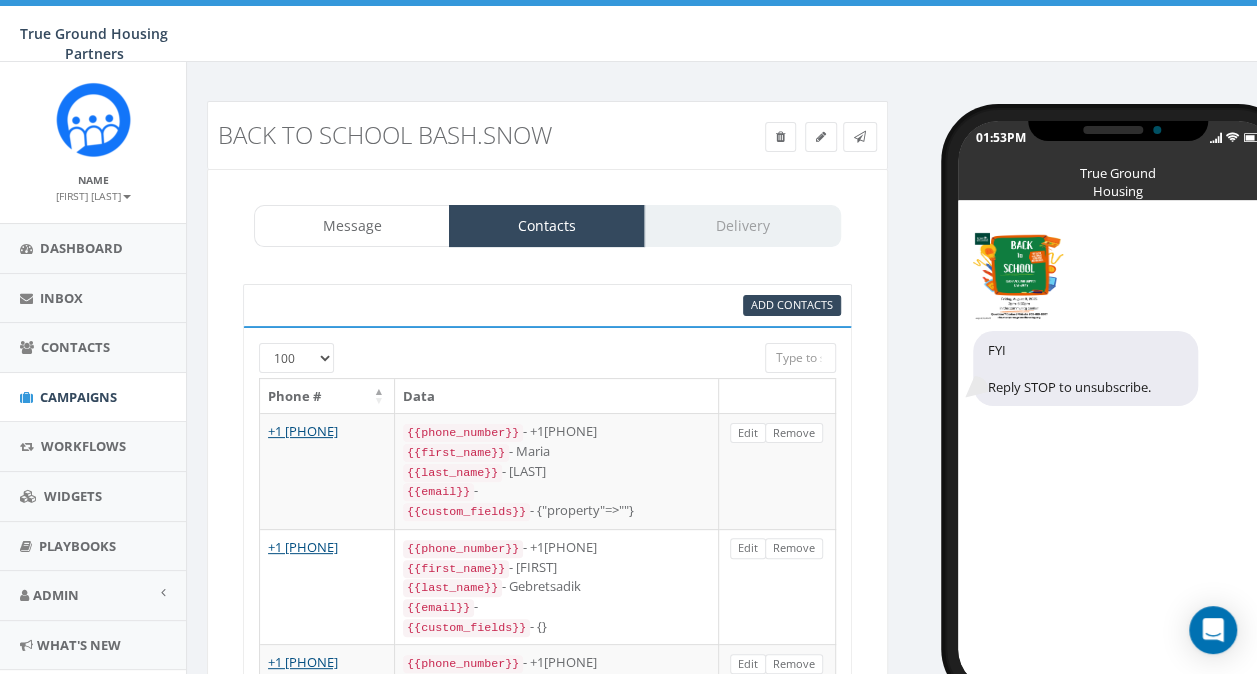 click on "Message Contacts Delivery" at bounding box center [547, 226] 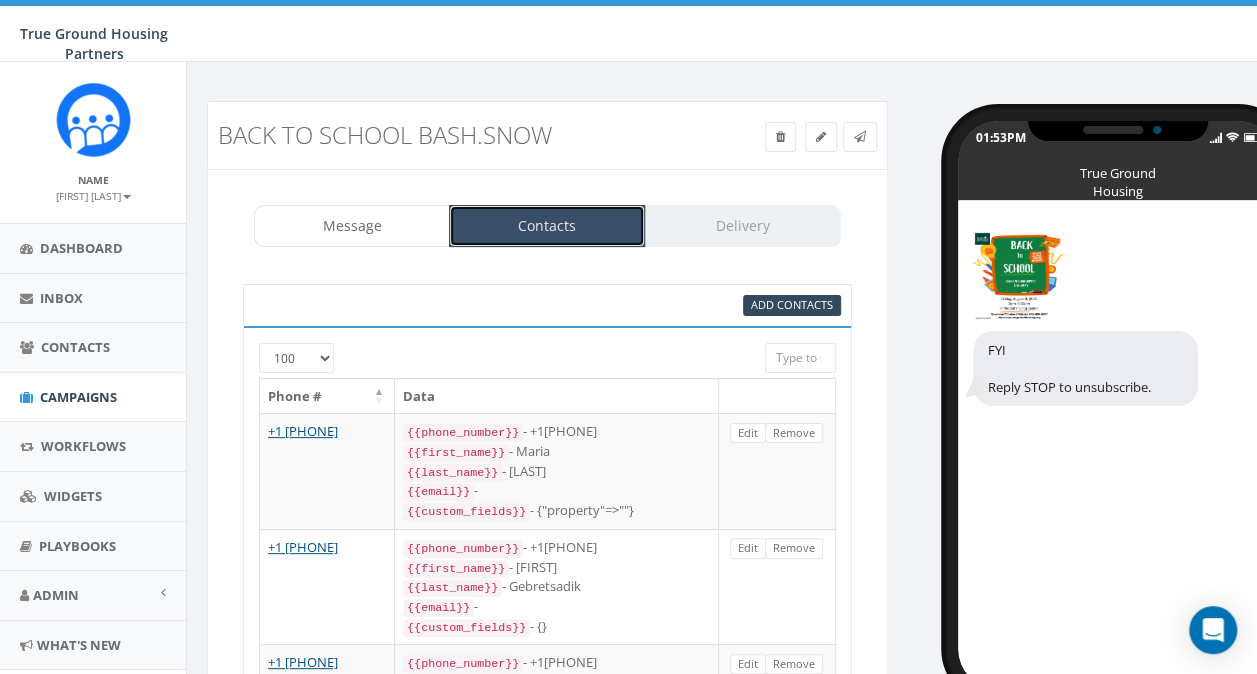 click on "Contacts" at bounding box center (547, 226) 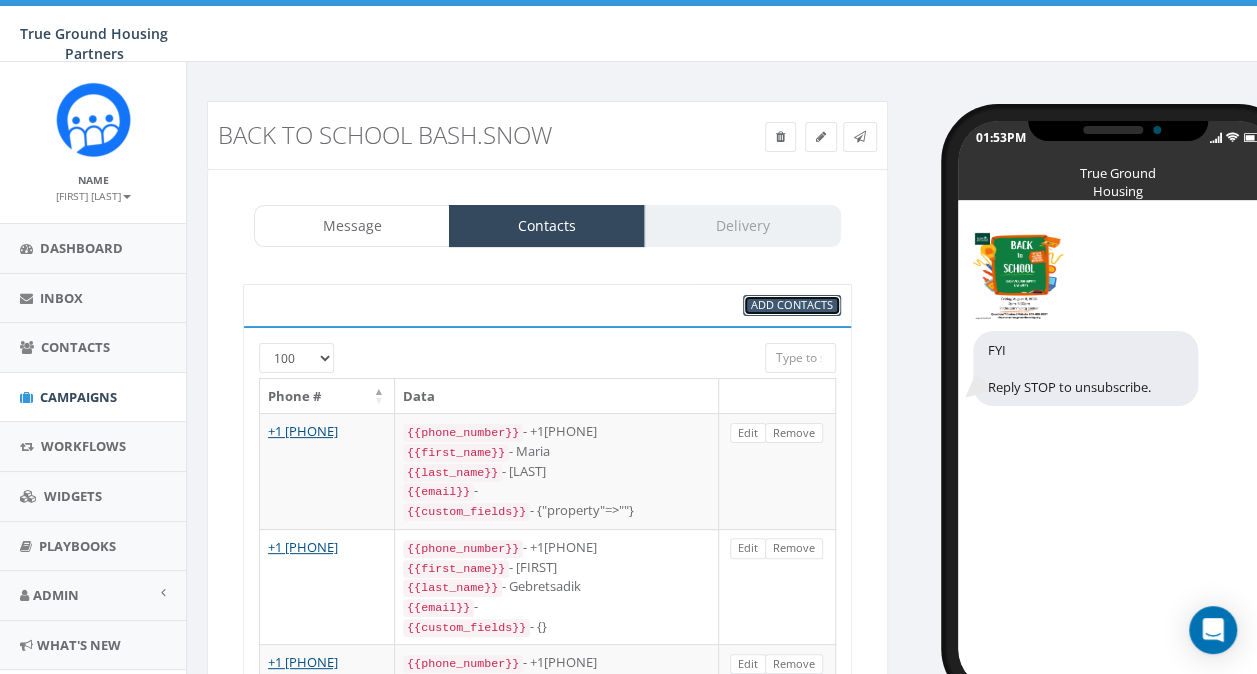 click on "Add Contacts" at bounding box center [792, 304] 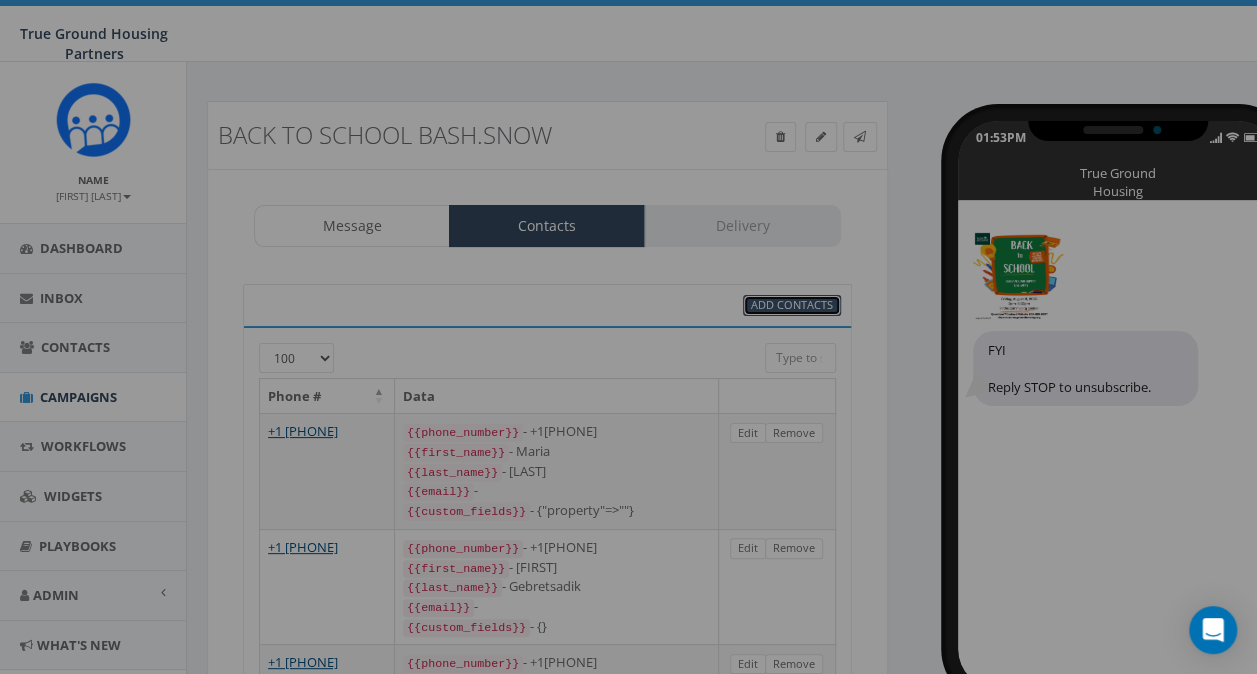 select 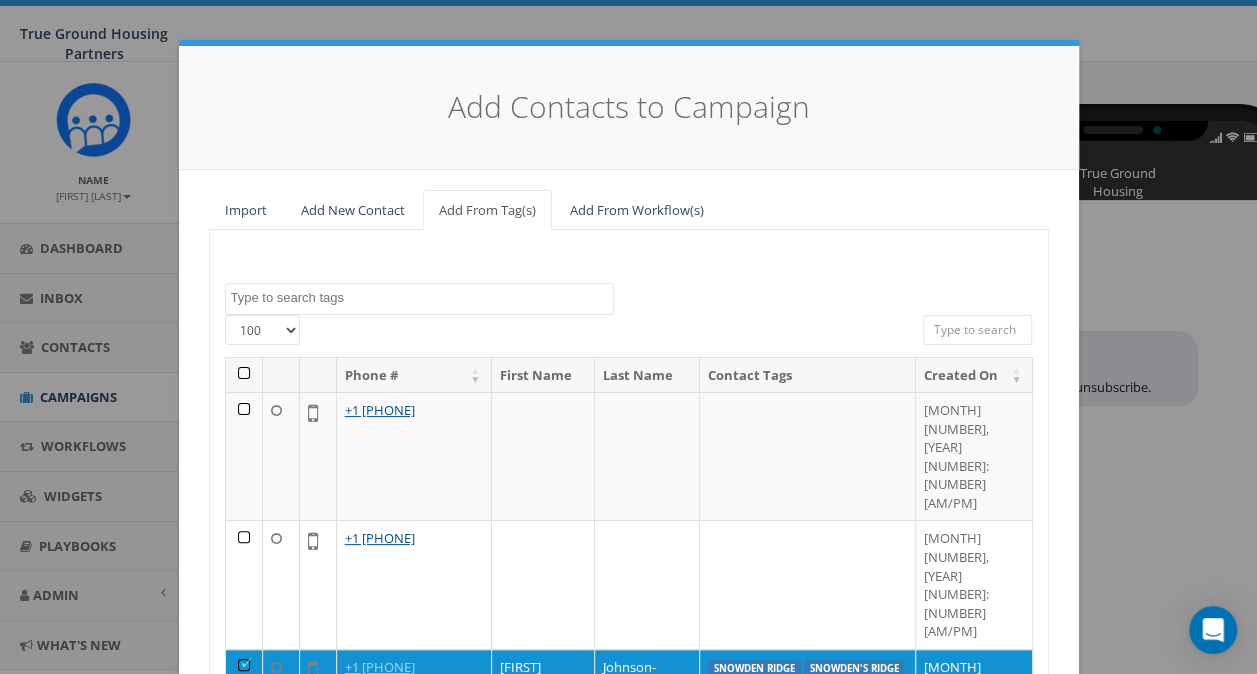 click at bounding box center (422, 298) 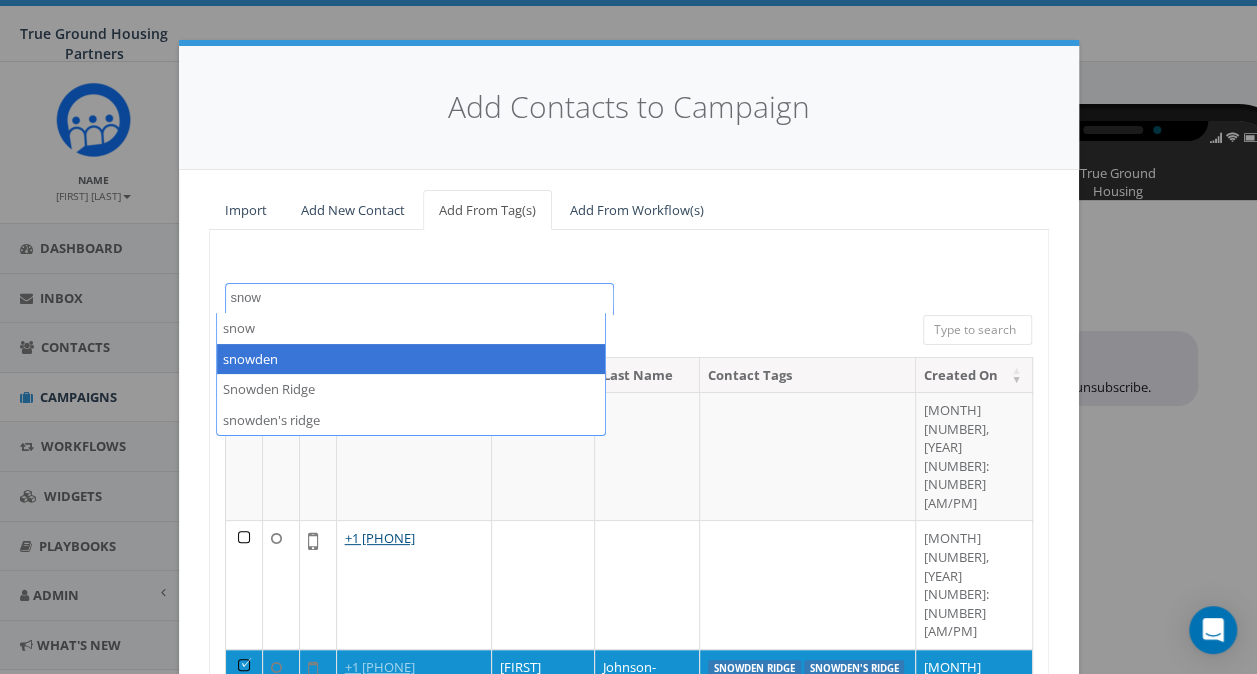 type on "snow" 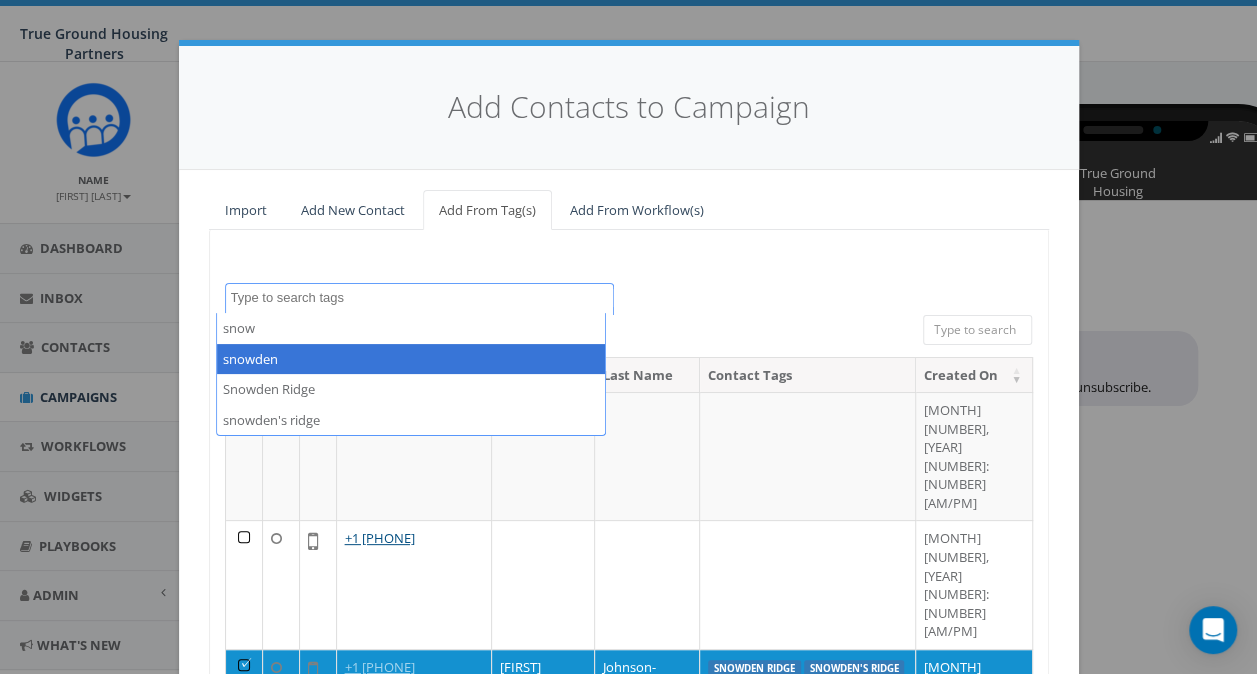 scroll, scrollTop: 731, scrollLeft: 0, axis: vertical 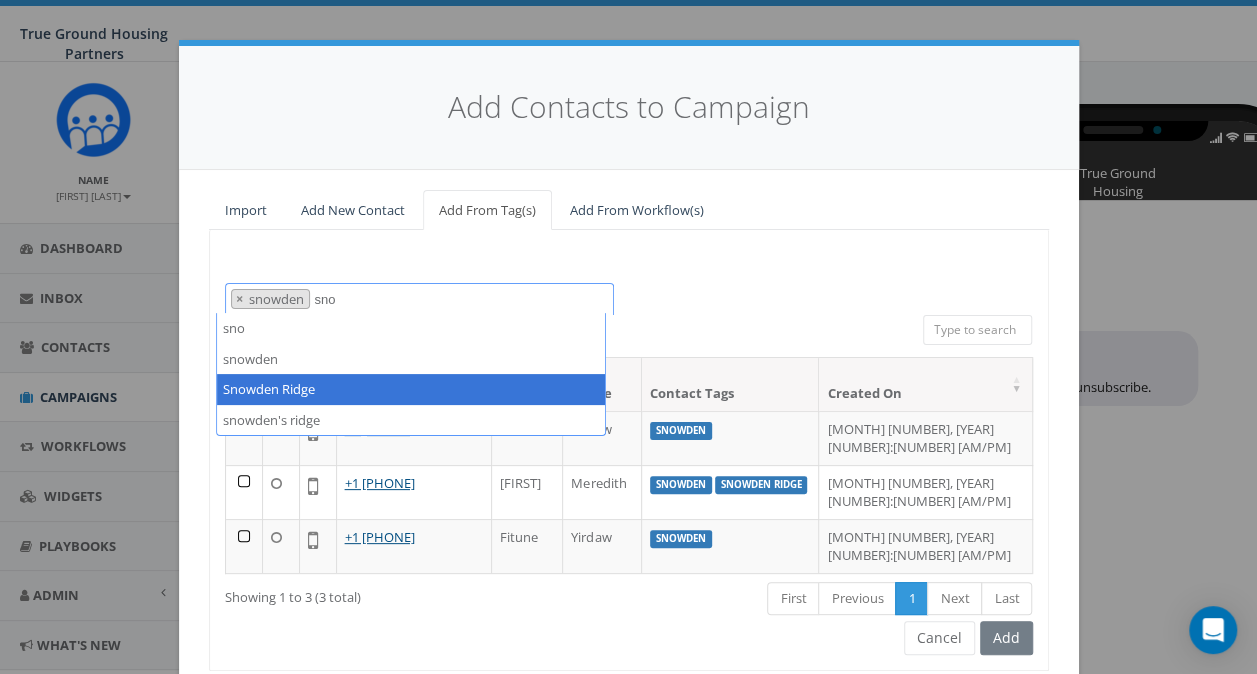 type on "sno" 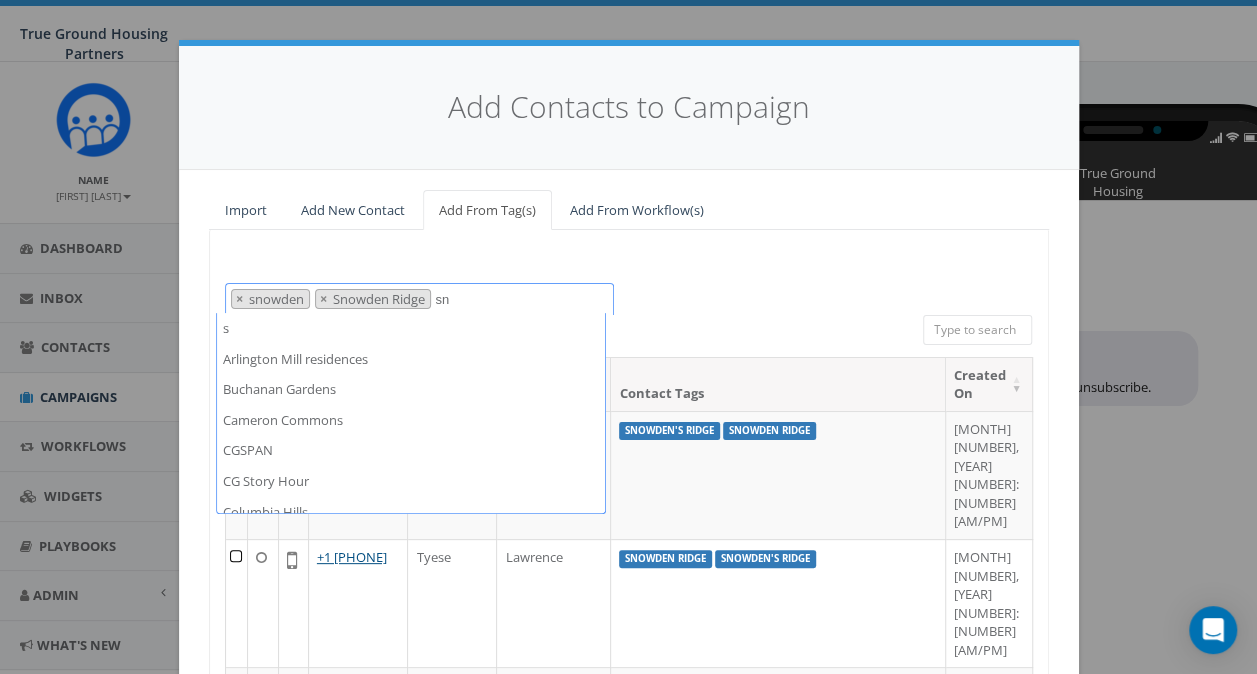 scroll, scrollTop: 0, scrollLeft: 0, axis: both 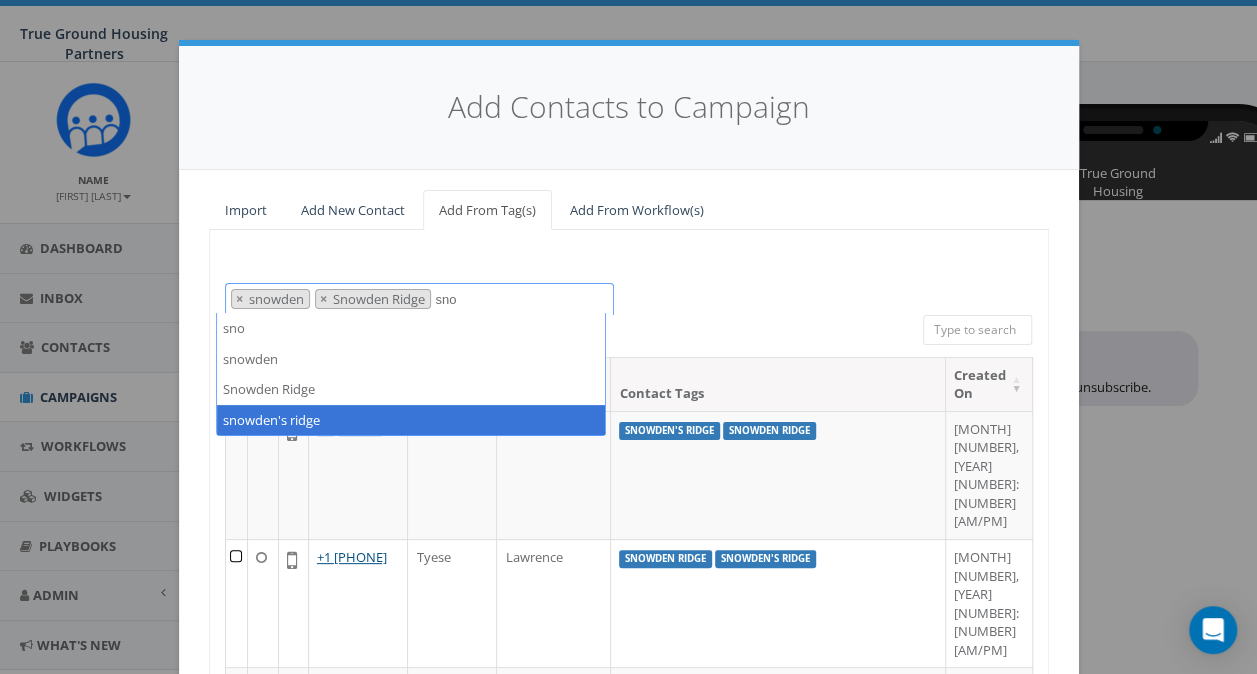 type on "sno" 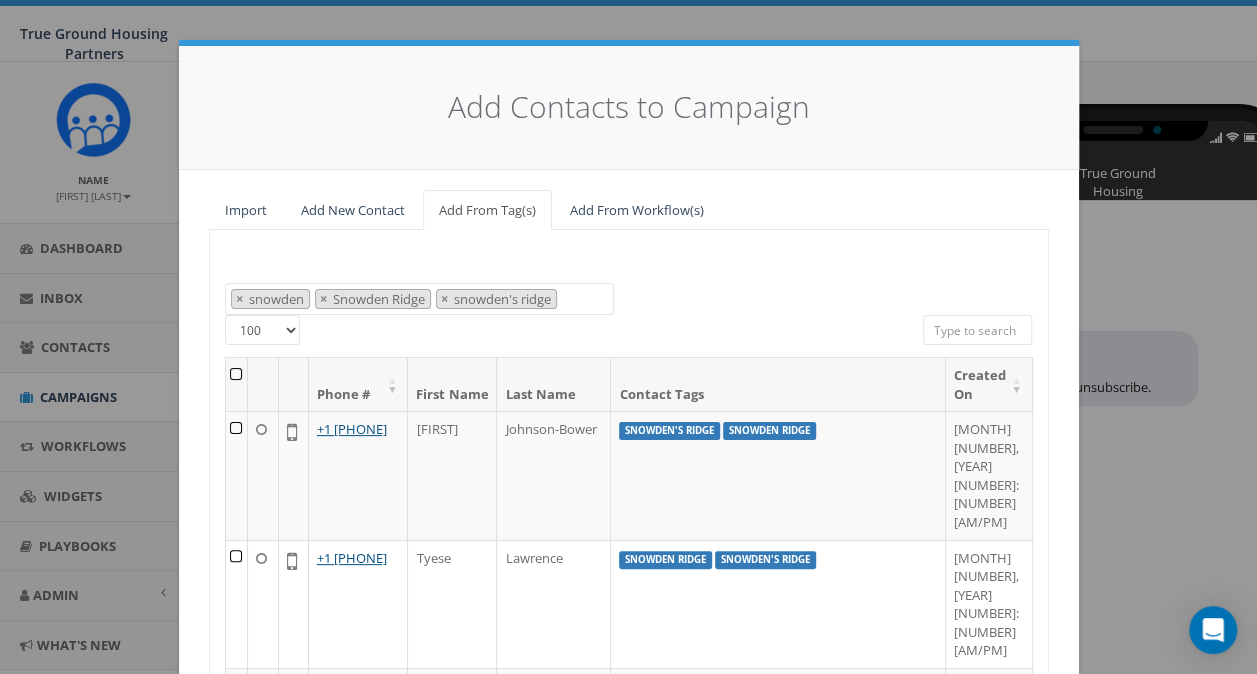 click at bounding box center (237, 384) 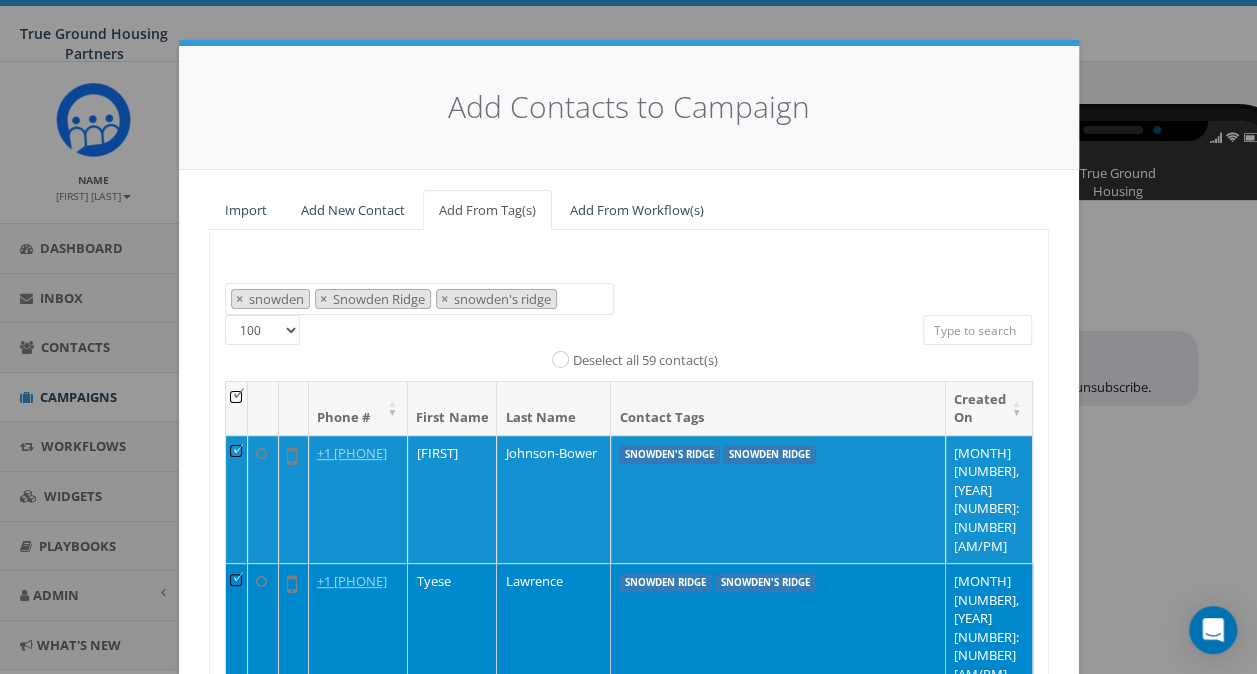 scroll, scrollTop: 273, scrollLeft: 0, axis: vertical 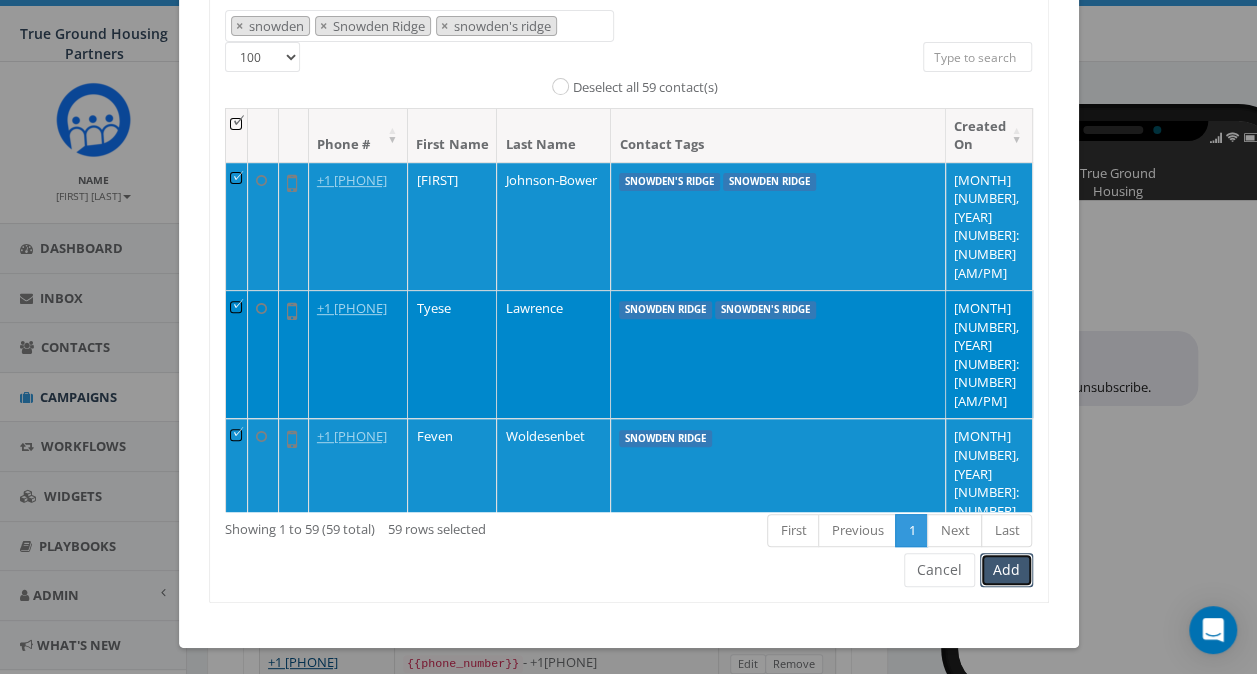 click on "Add" at bounding box center [1006, 570] 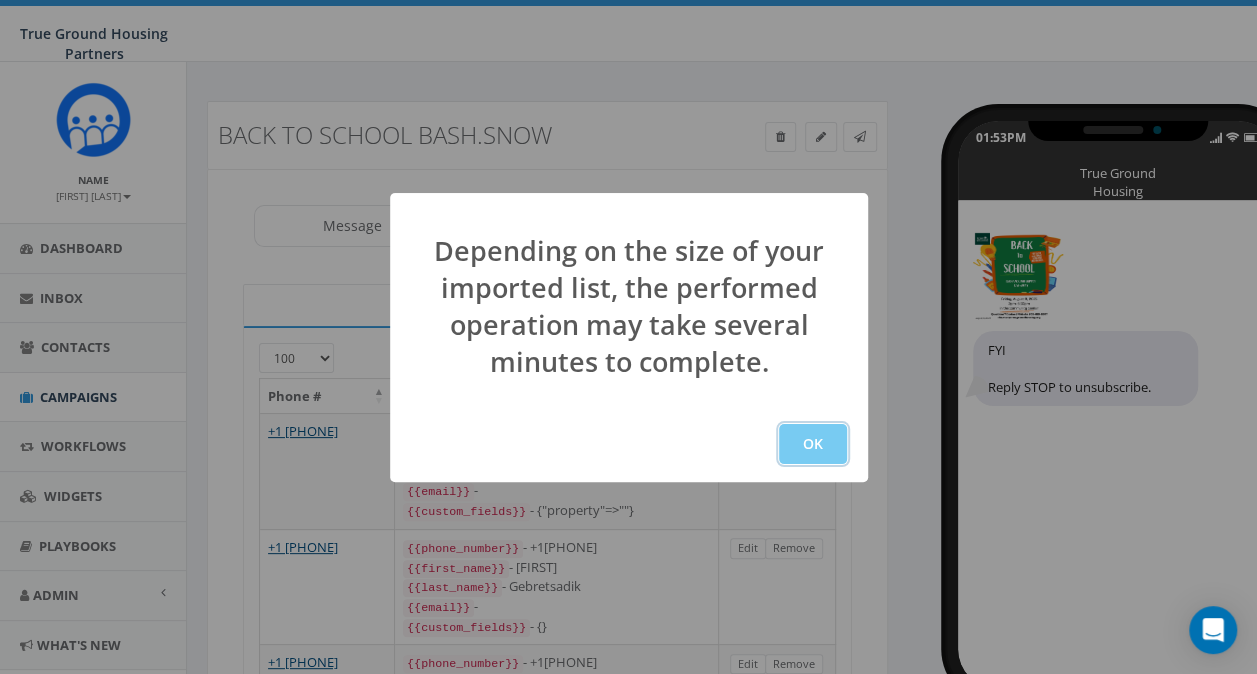 click on "OK" at bounding box center [813, 444] 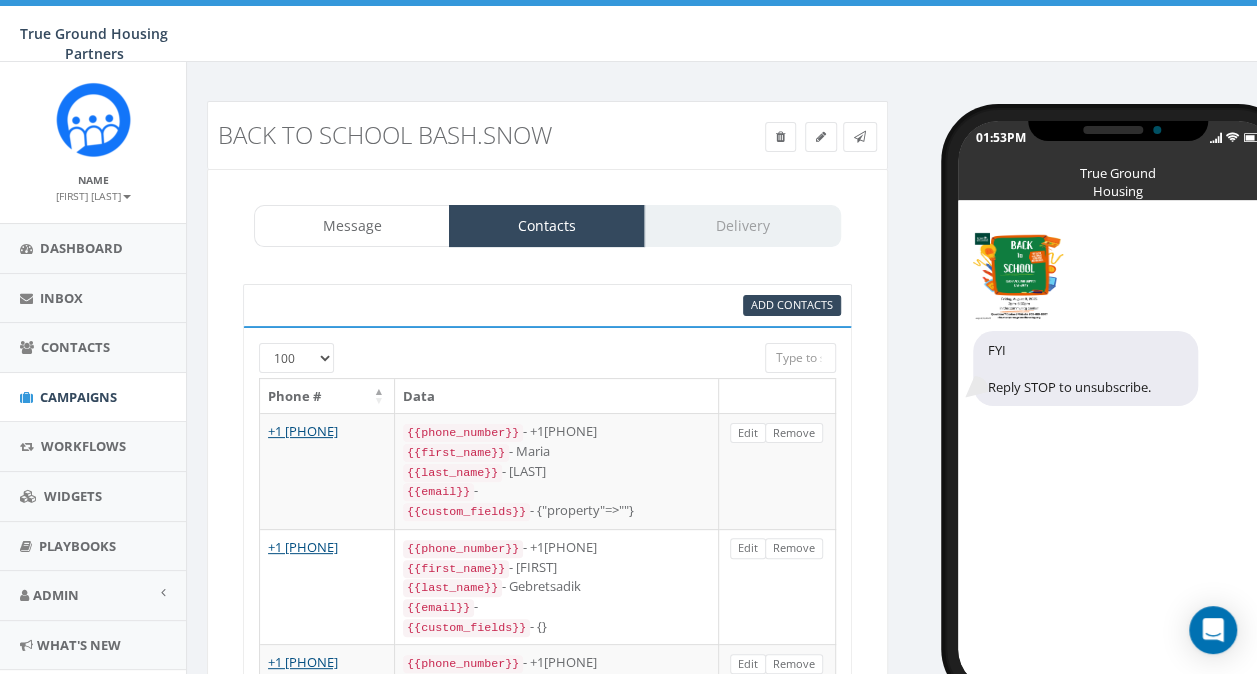 scroll, scrollTop: 262, scrollLeft: 0, axis: vertical 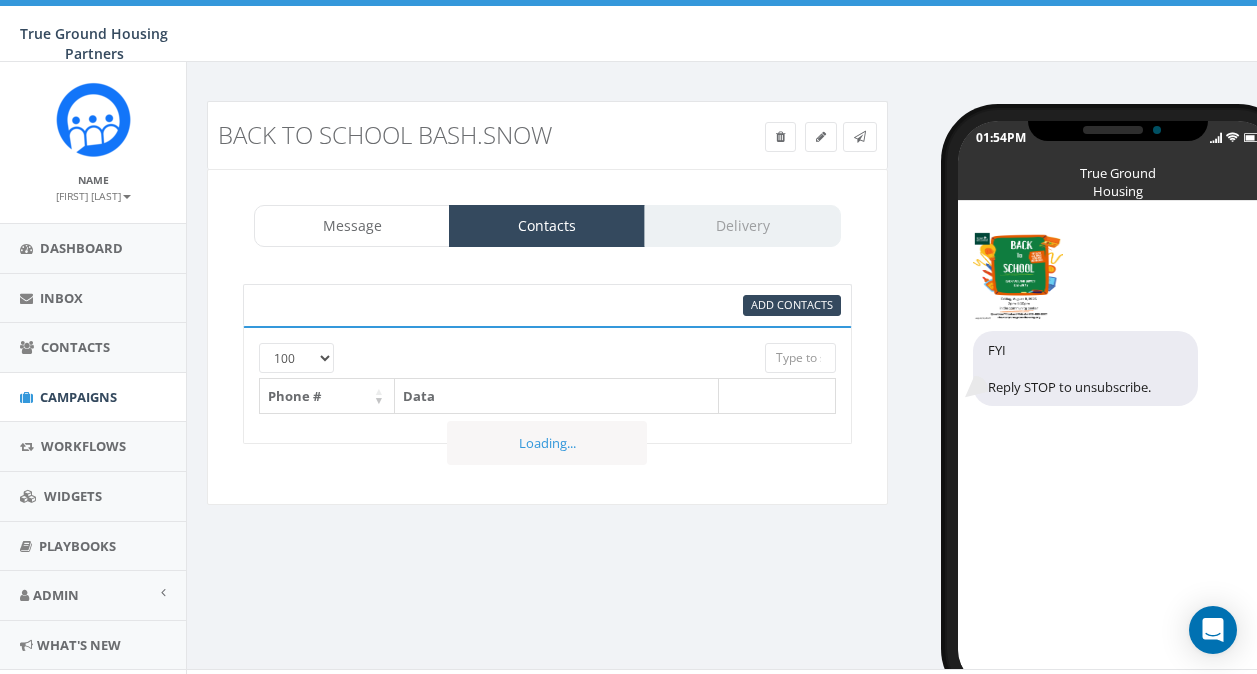 select on "100" 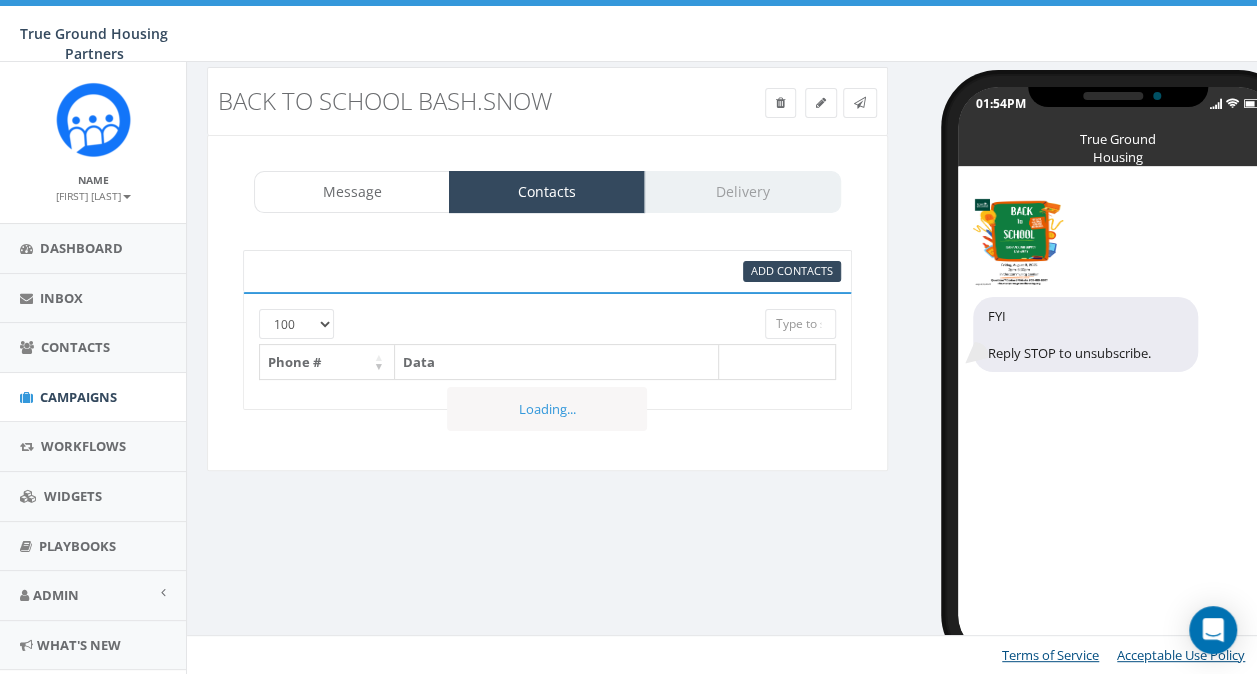 scroll, scrollTop: 0, scrollLeft: 0, axis: both 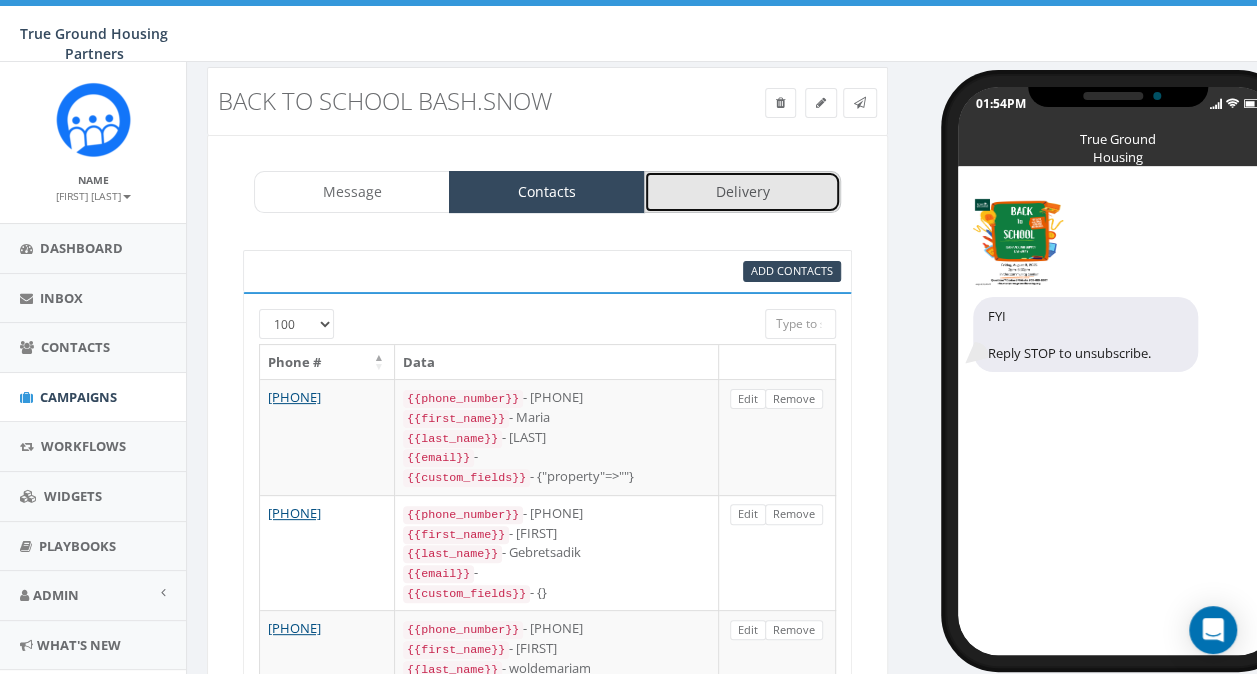 click on "Delivery" at bounding box center (742, 192) 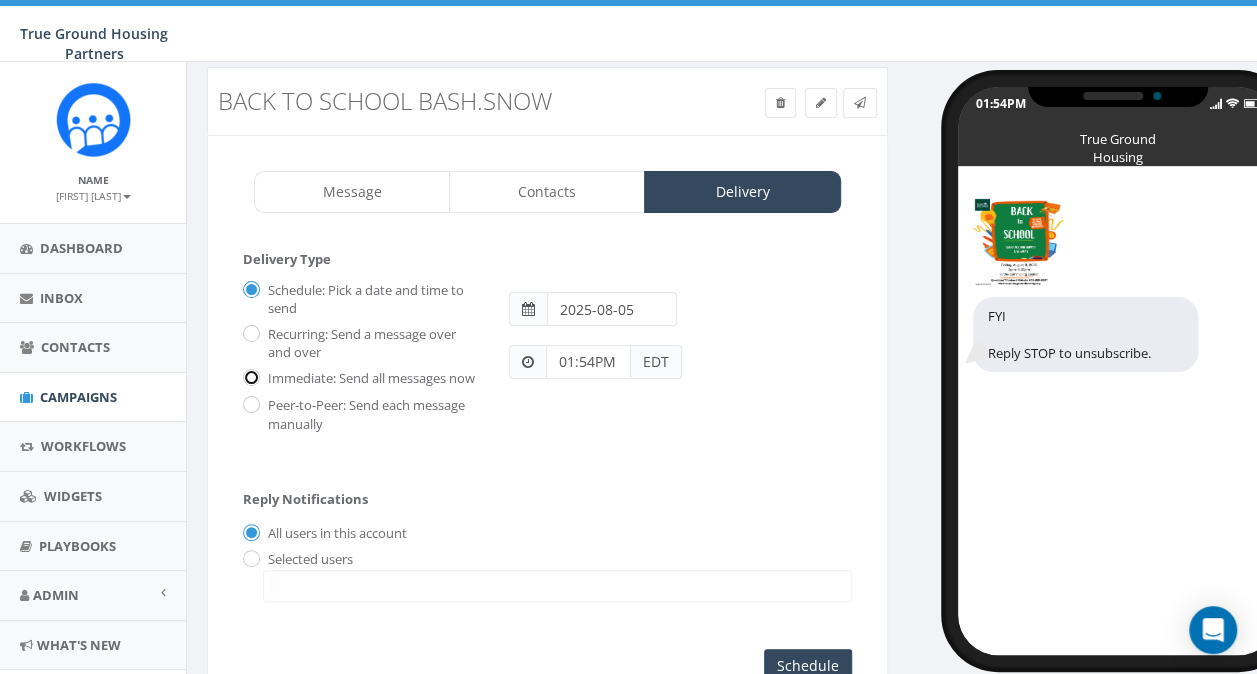 click on "Immediate: Send all messages now" at bounding box center (249, 379) 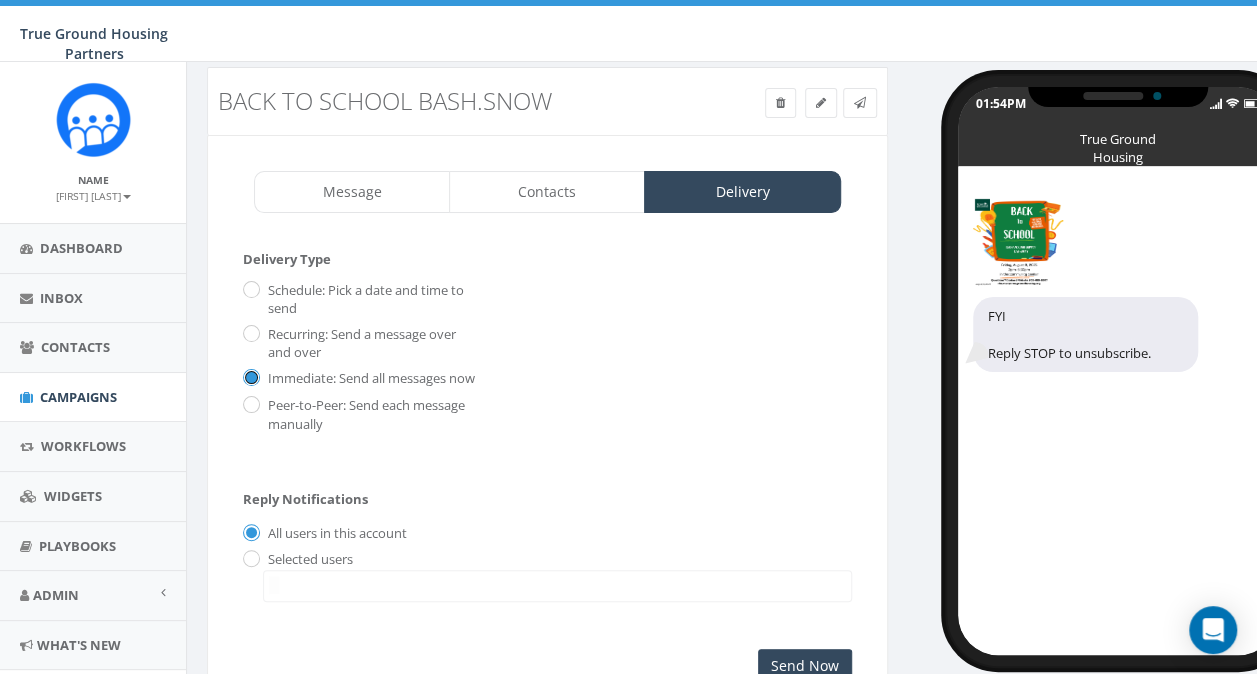 scroll, scrollTop: 203, scrollLeft: 0, axis: vertical 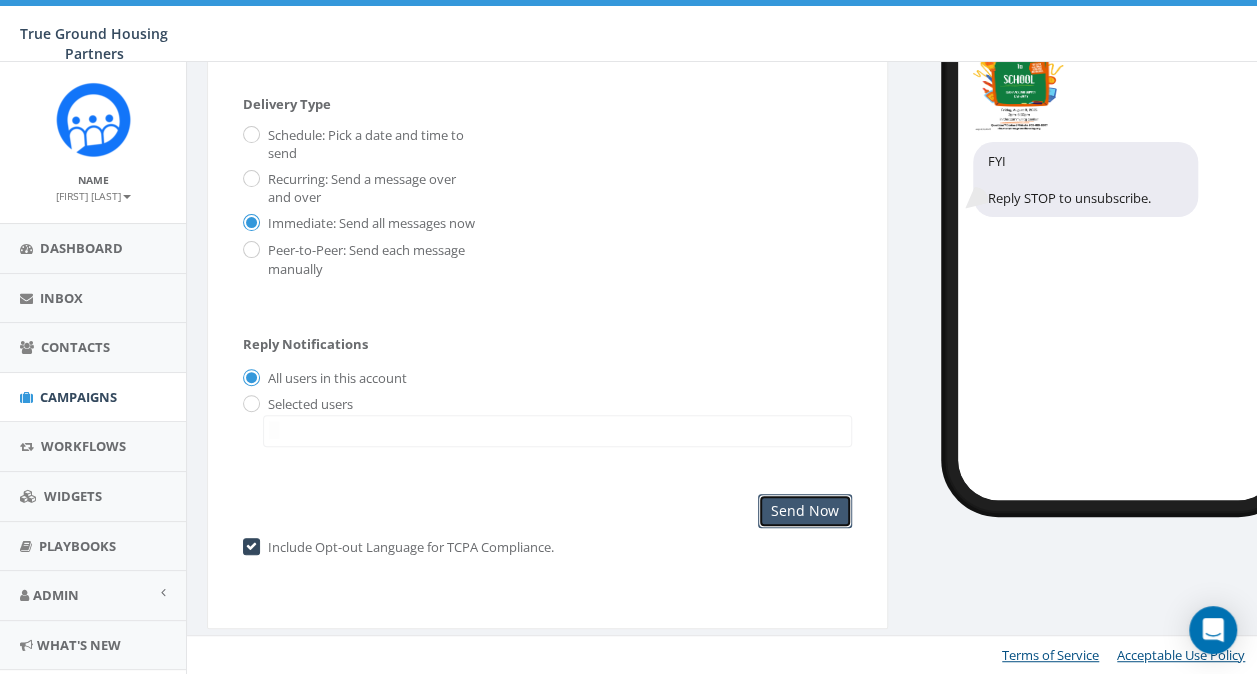 click on "Send Now" at bounding box center (805, 511) 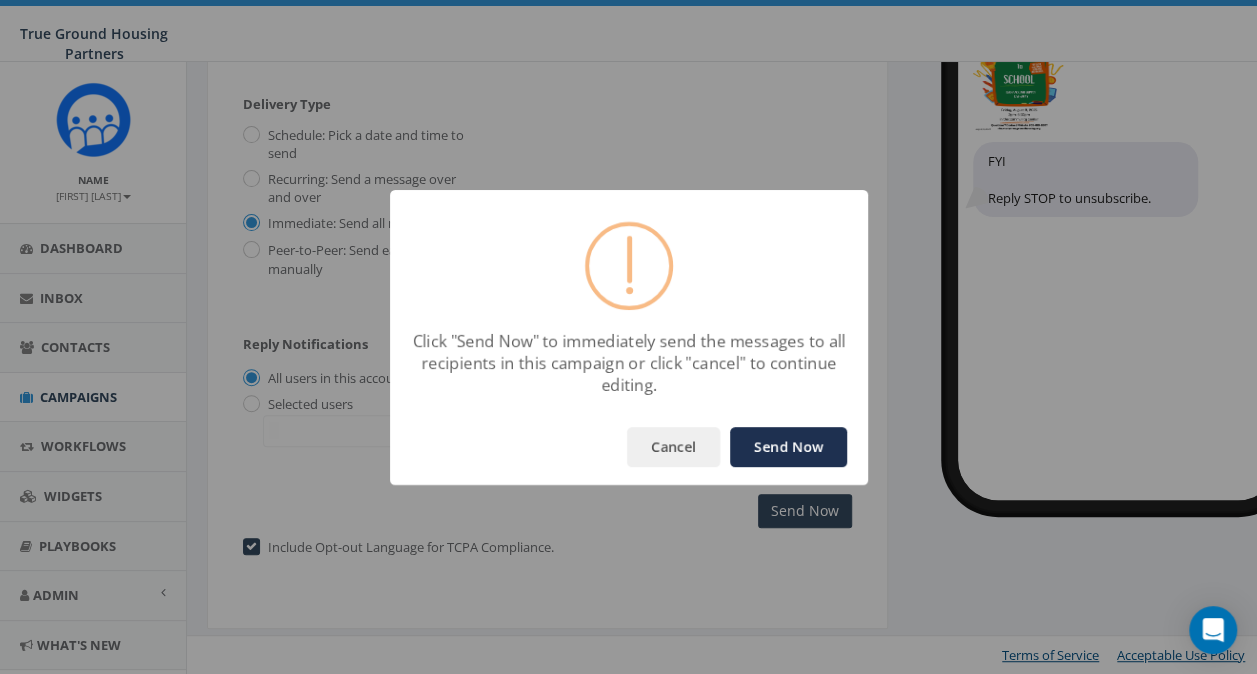 click on "Send Now" at bounding box center (788, 447) 